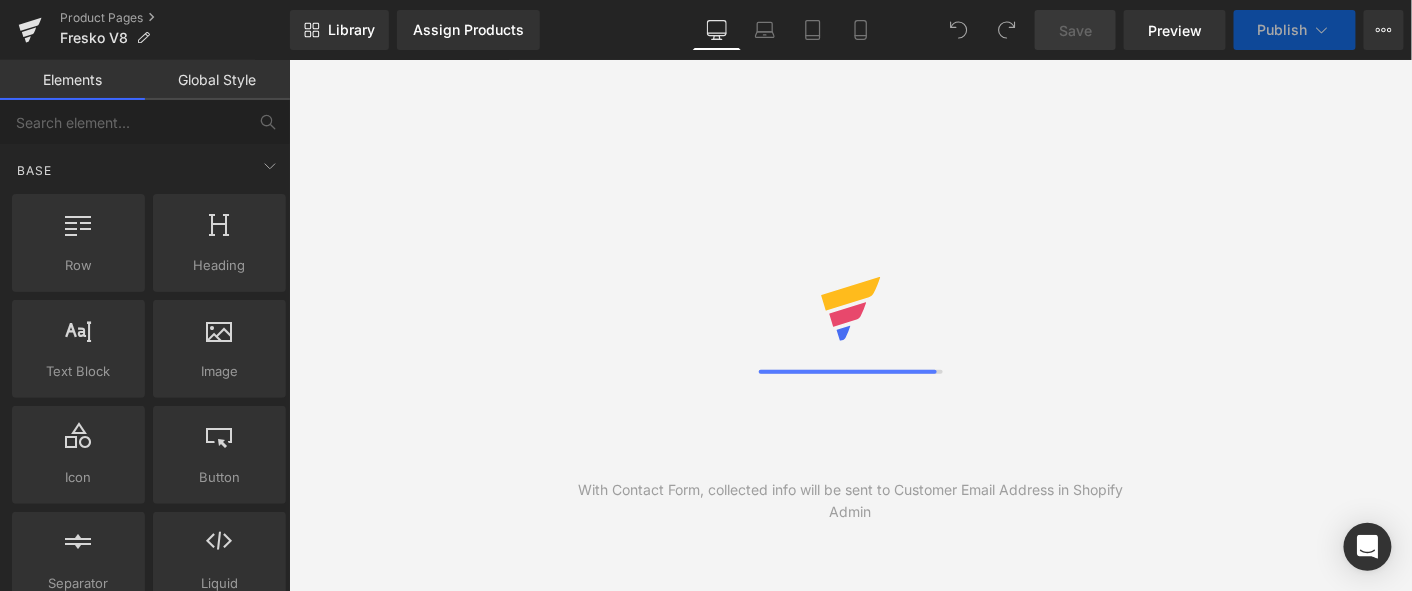 scroll, scrollTop: 0, scrollLeft: 0, axis: both 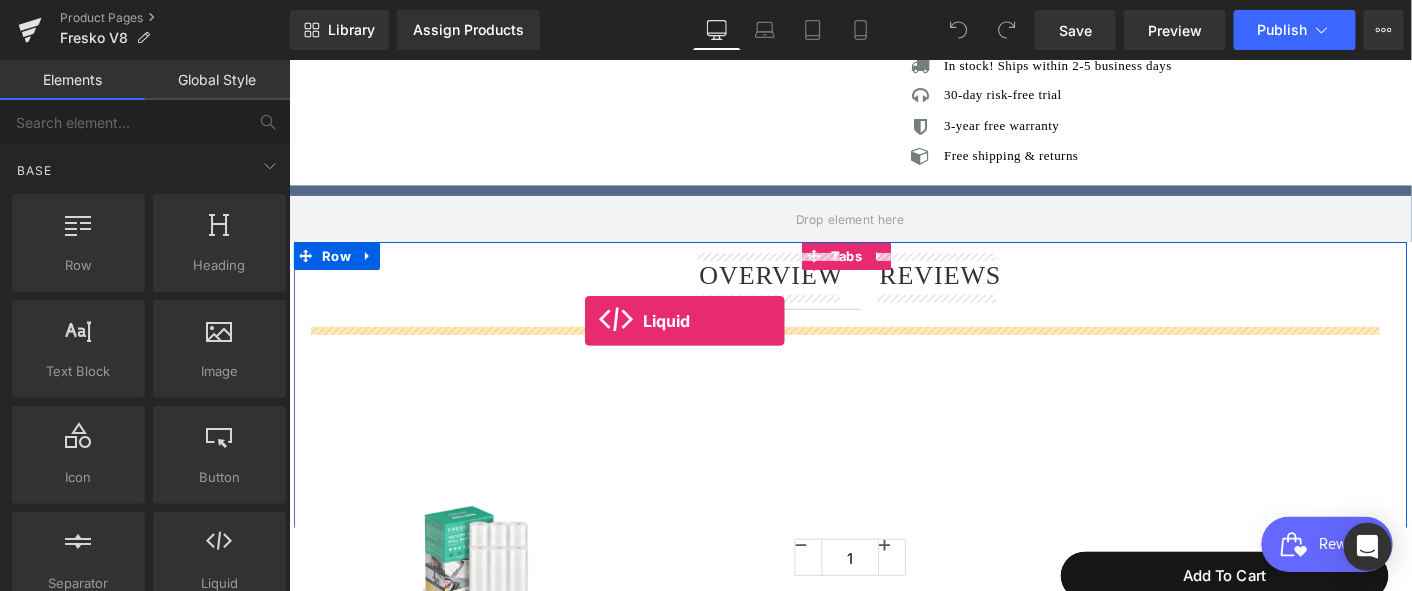 drag, startPoint x: 506, startPoint y: 611, endPoint x: 606, endPoint y: 341, distance: 287.9236 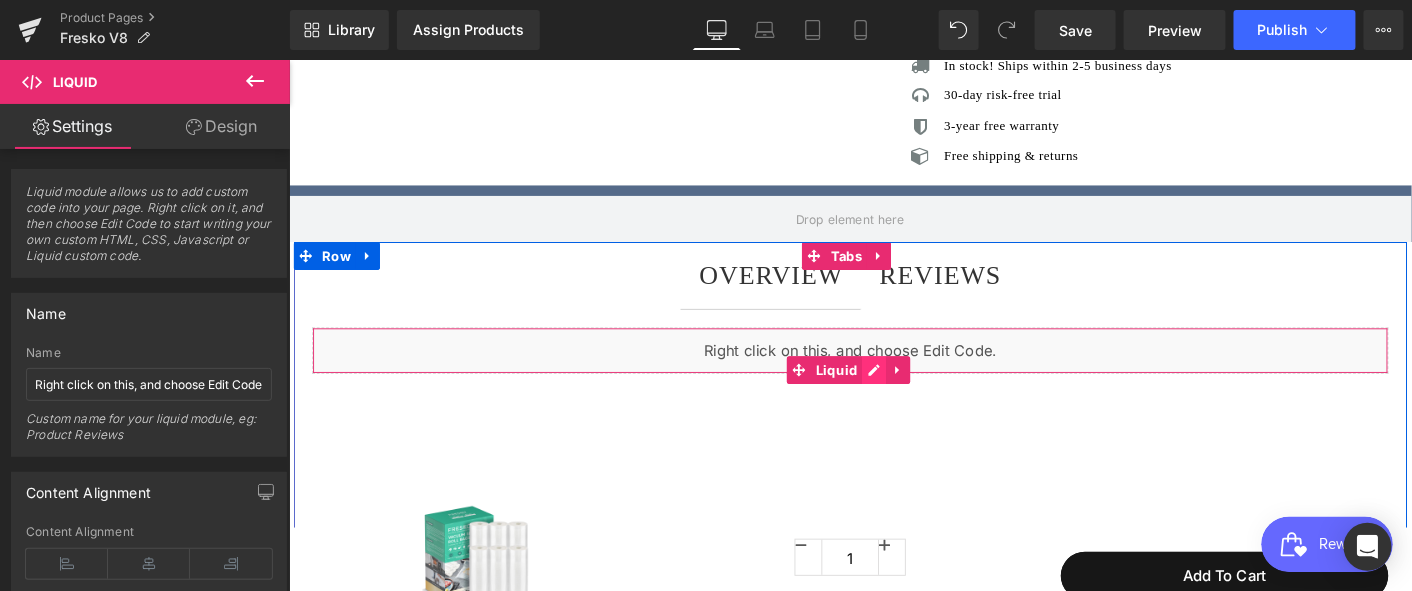 click on "Liquid" at bounding box center [893, 372] 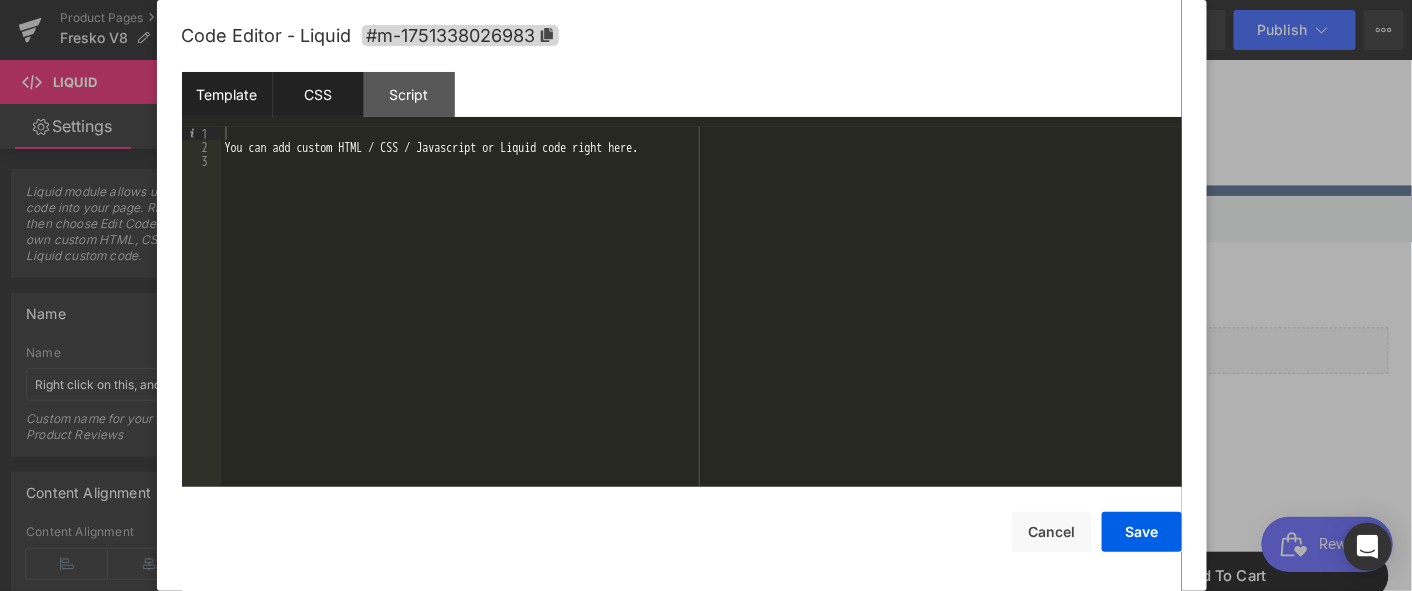 click on "CSS" at bounding box center (318, 94) 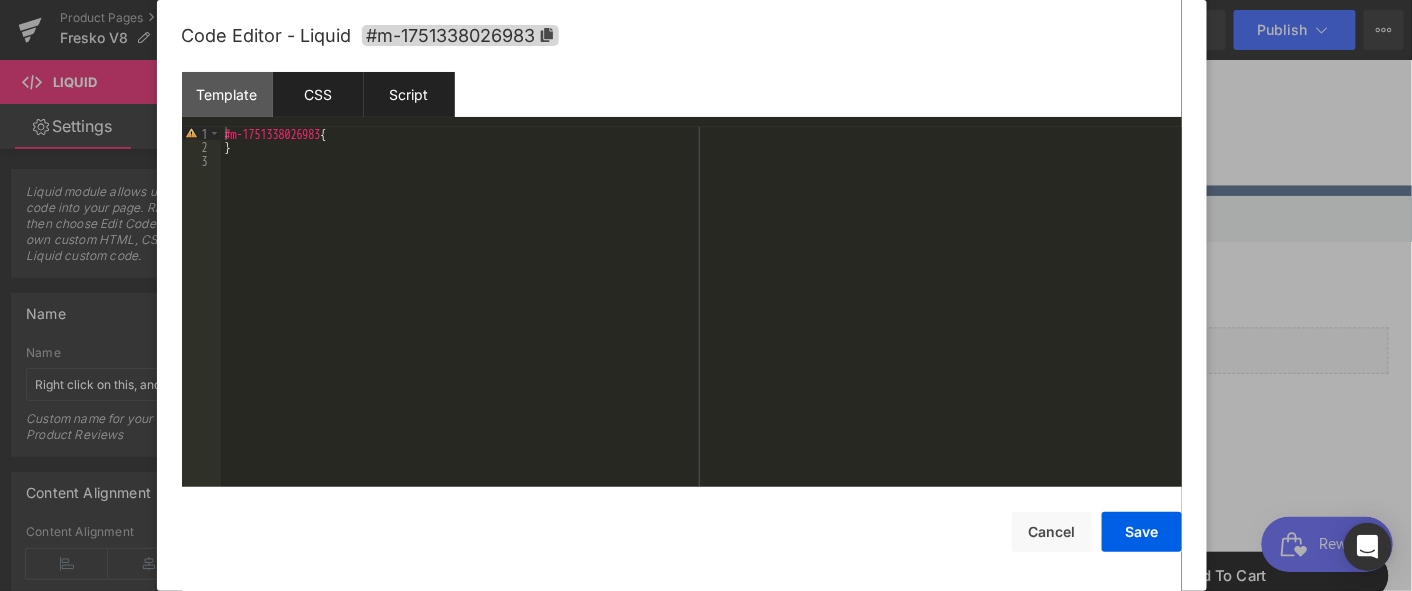 click on "Script" at bounding box center (409, 94) 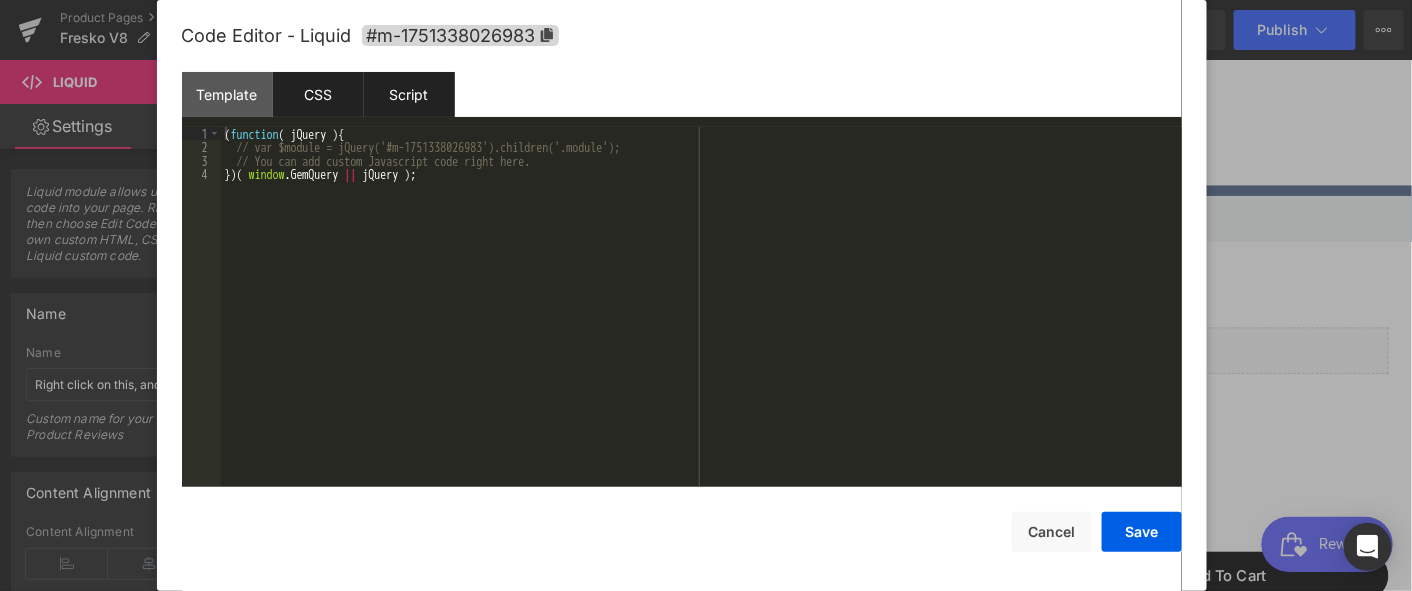 click on "CSS" at bounding box center (318, 94) 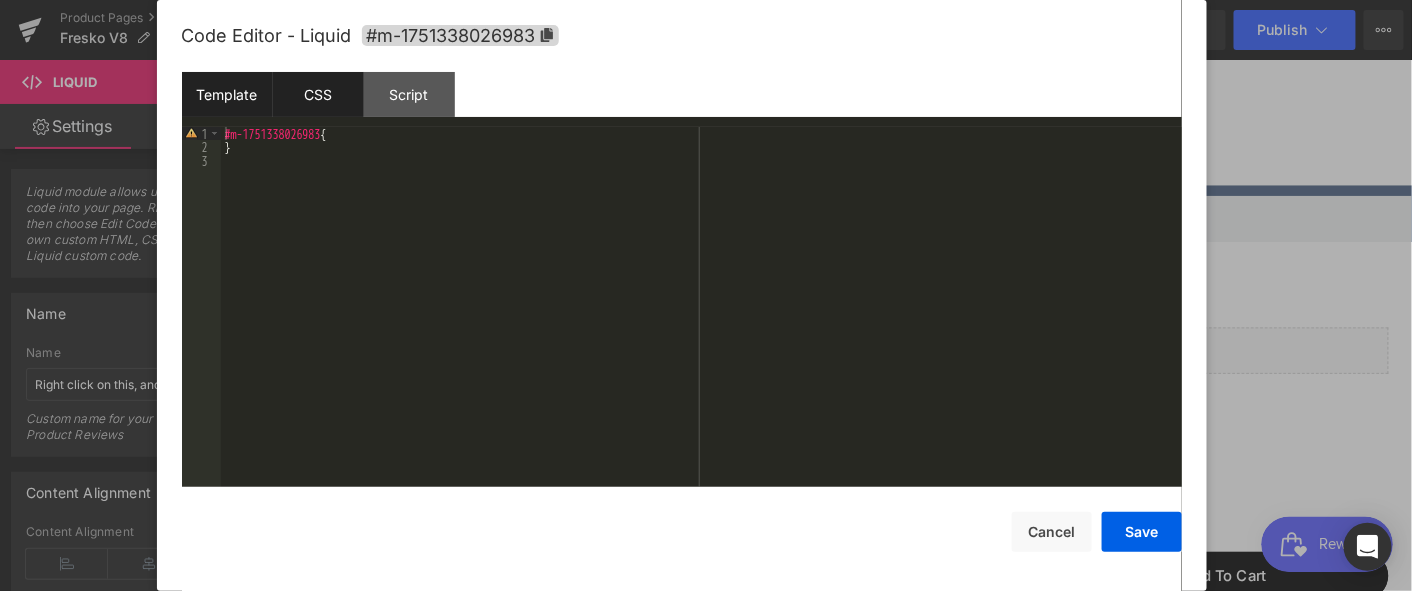 click on "Template" at bounding box center (227, 94) 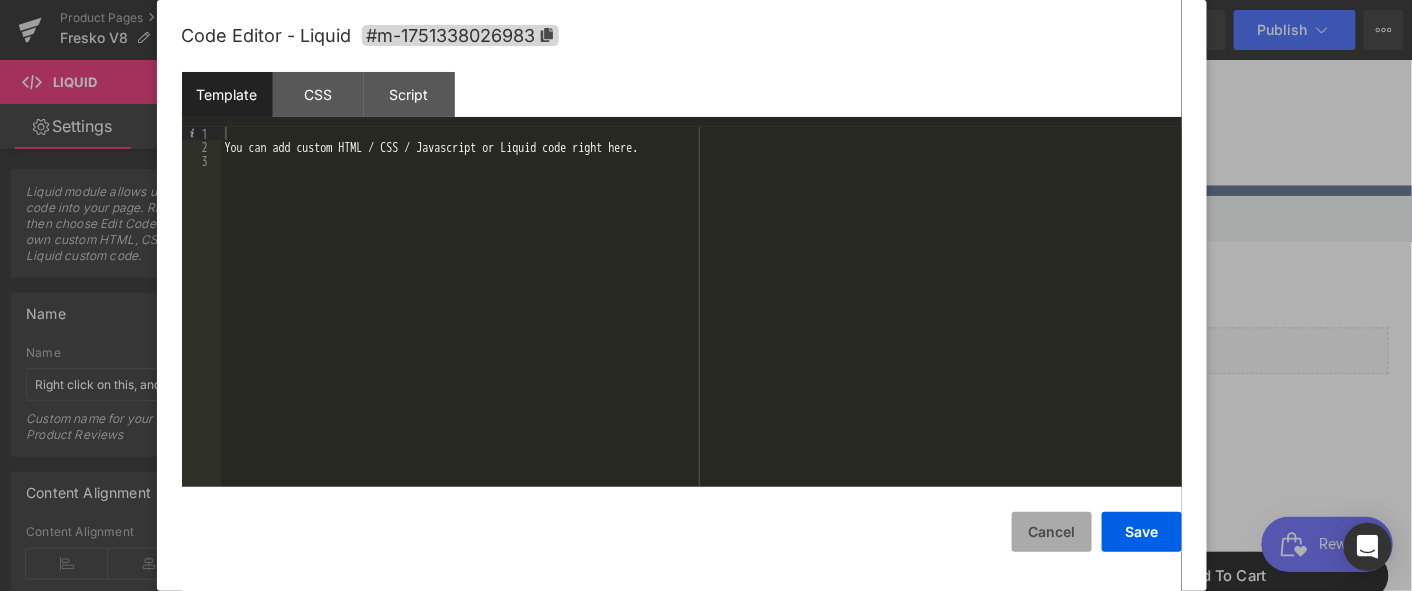 click on "Cancel" at bounding box center [1052, 532] 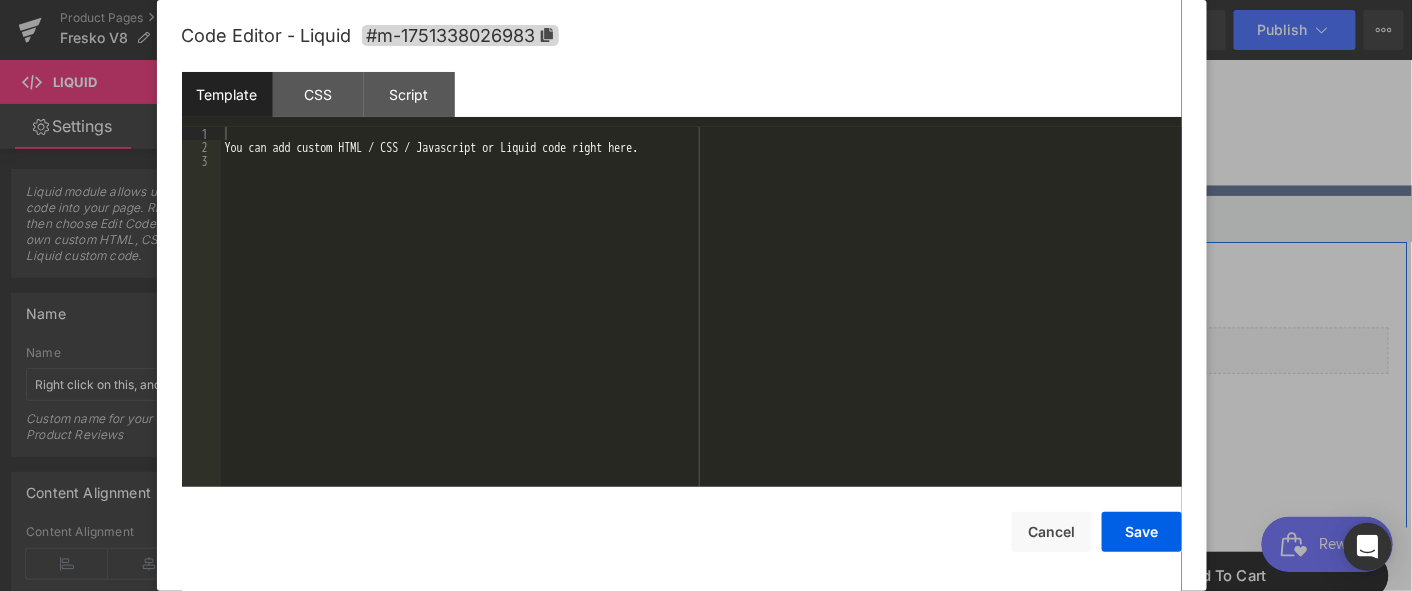 click on "Liquid" at bounding box center [893, 372] 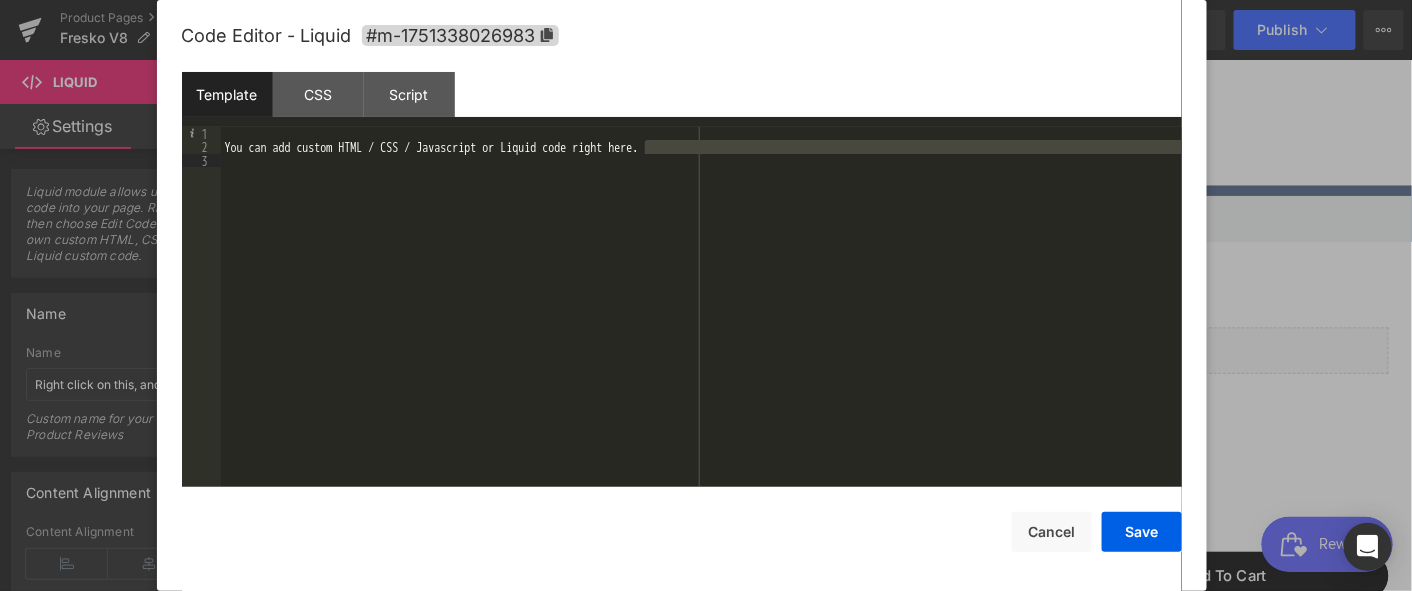 drag, startPoint x: 658, startPoint y: 153, endPoint x: 282, endPoint y: 156, distance: 376.01196 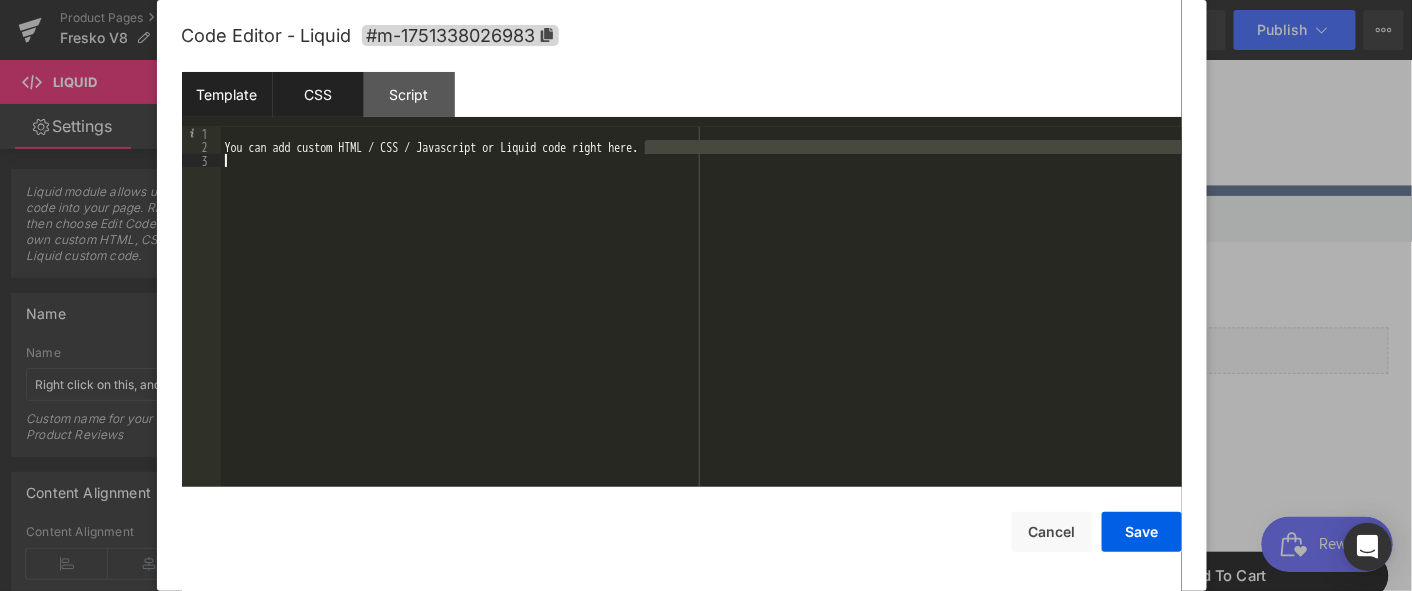 click on "CSS" at bounding box center (318, 94) 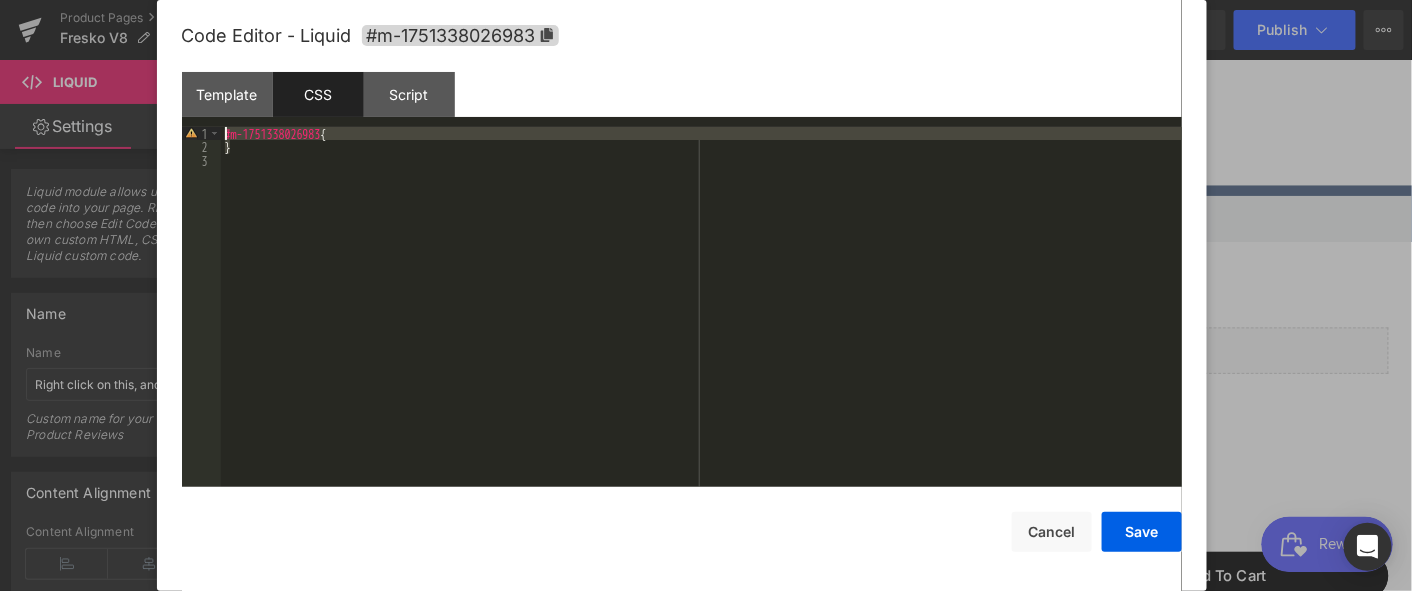 drag, startPoint x: 264, startPoint y: 149, endPoint x: 221, endPoint y: 130, distance: 47.010635 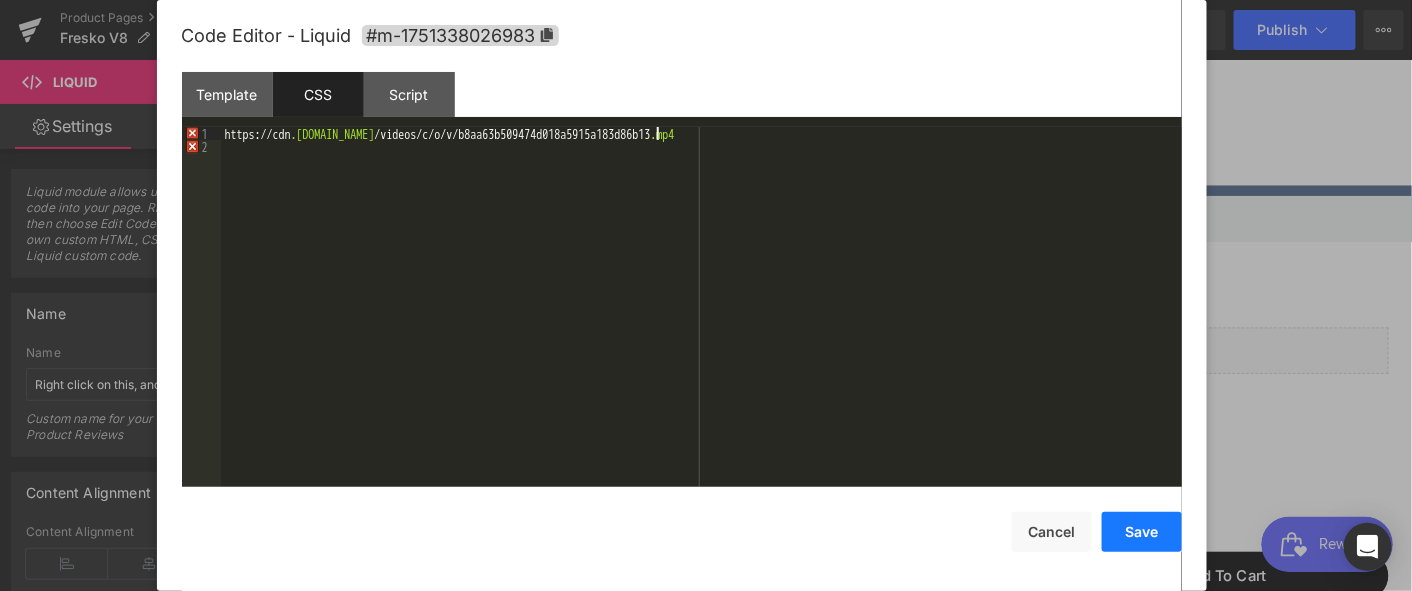 click on "Save" at bounding box center (1142, 532) 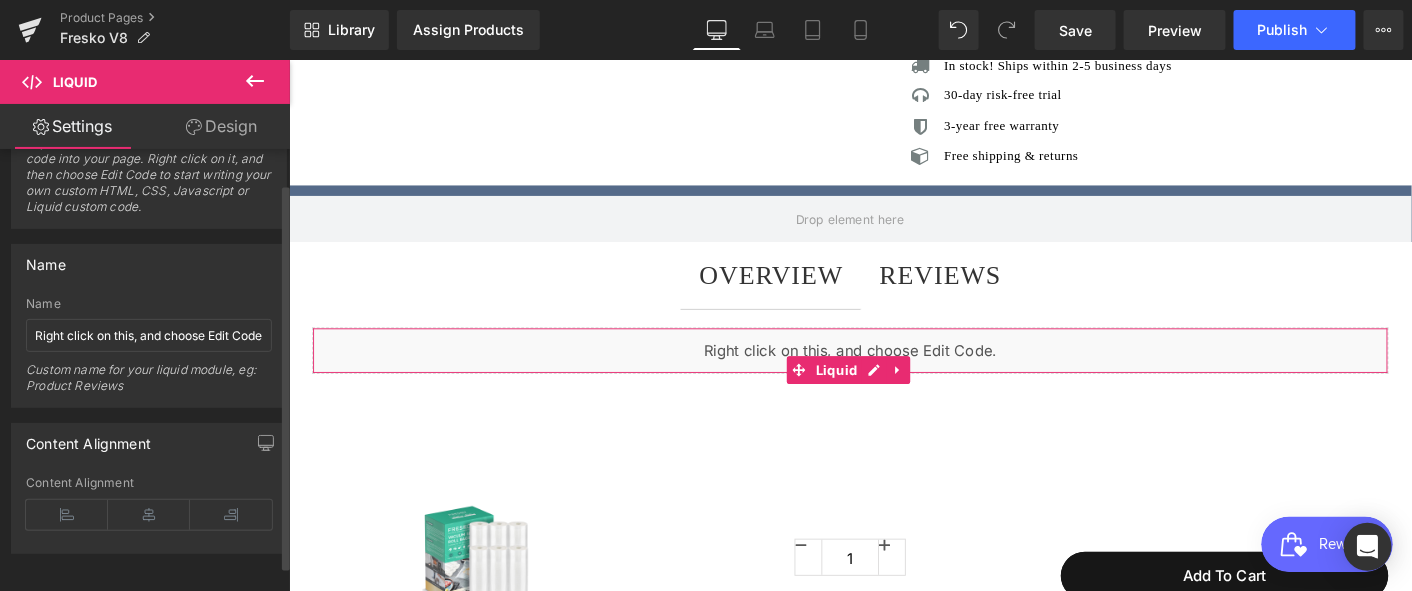 scroll, scrollTop: 67, scrollLeft: 0, axis: vertical 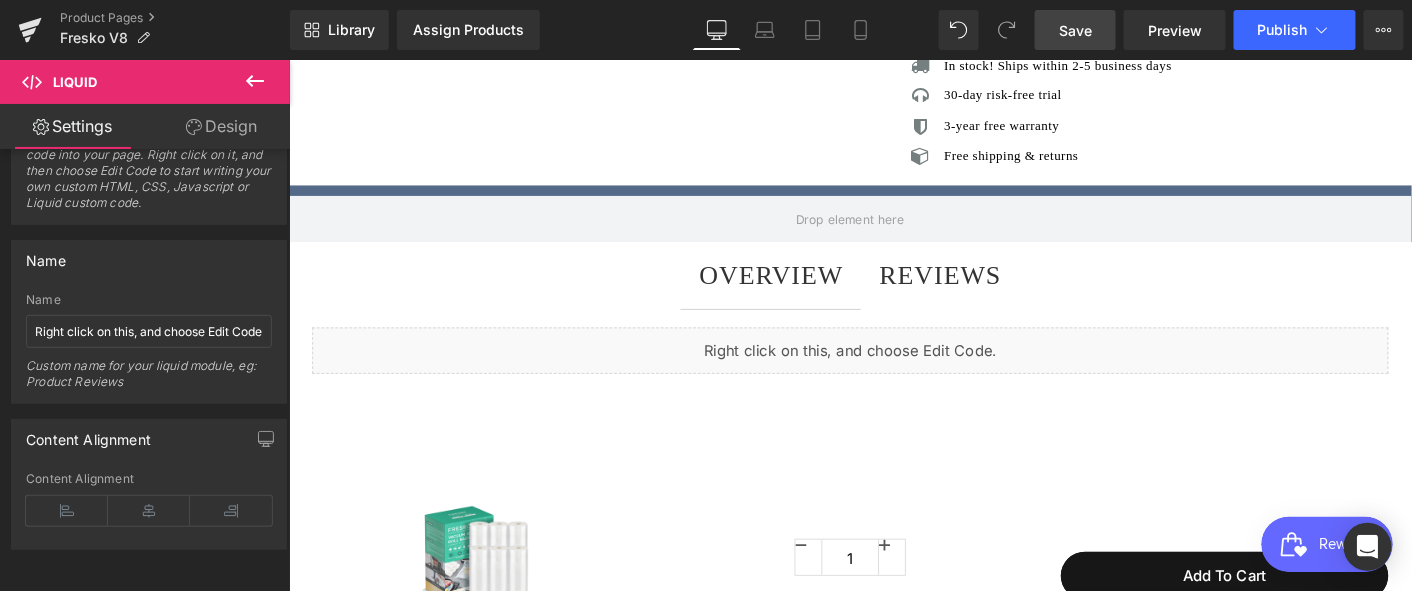 click on "Save" at bounding box center (1075, 30) 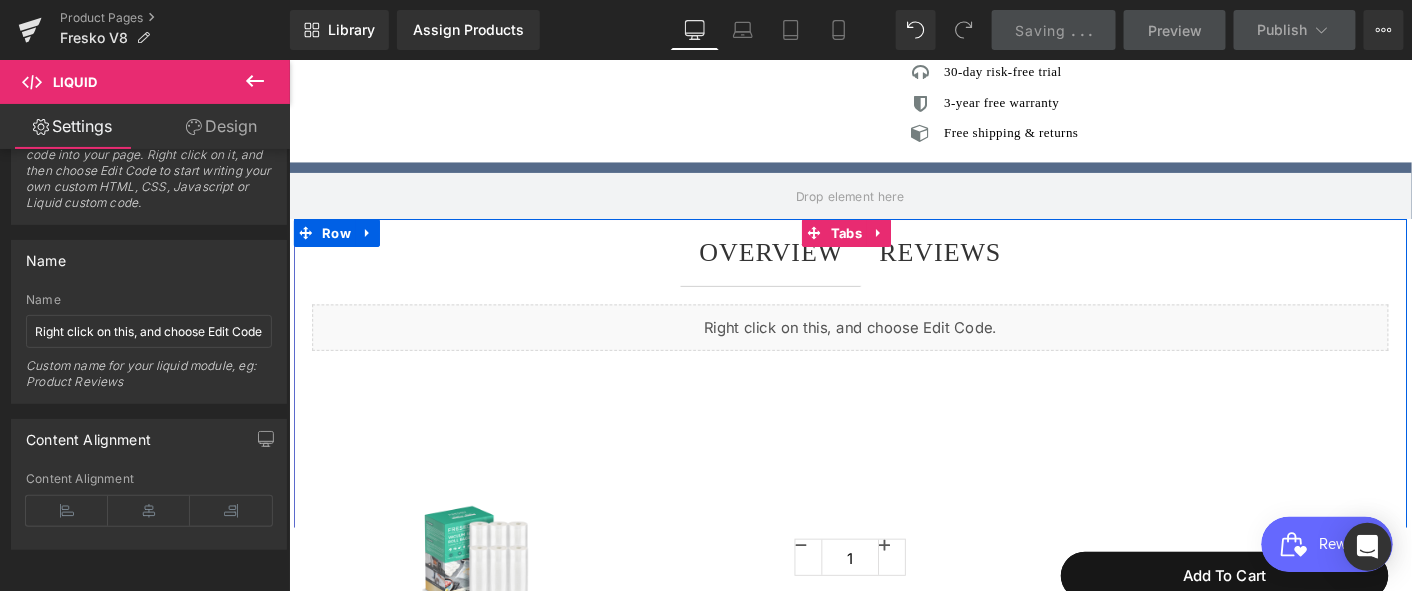 scroll, scrollTop: 1103, scrollLeft: 0, axis: vertical 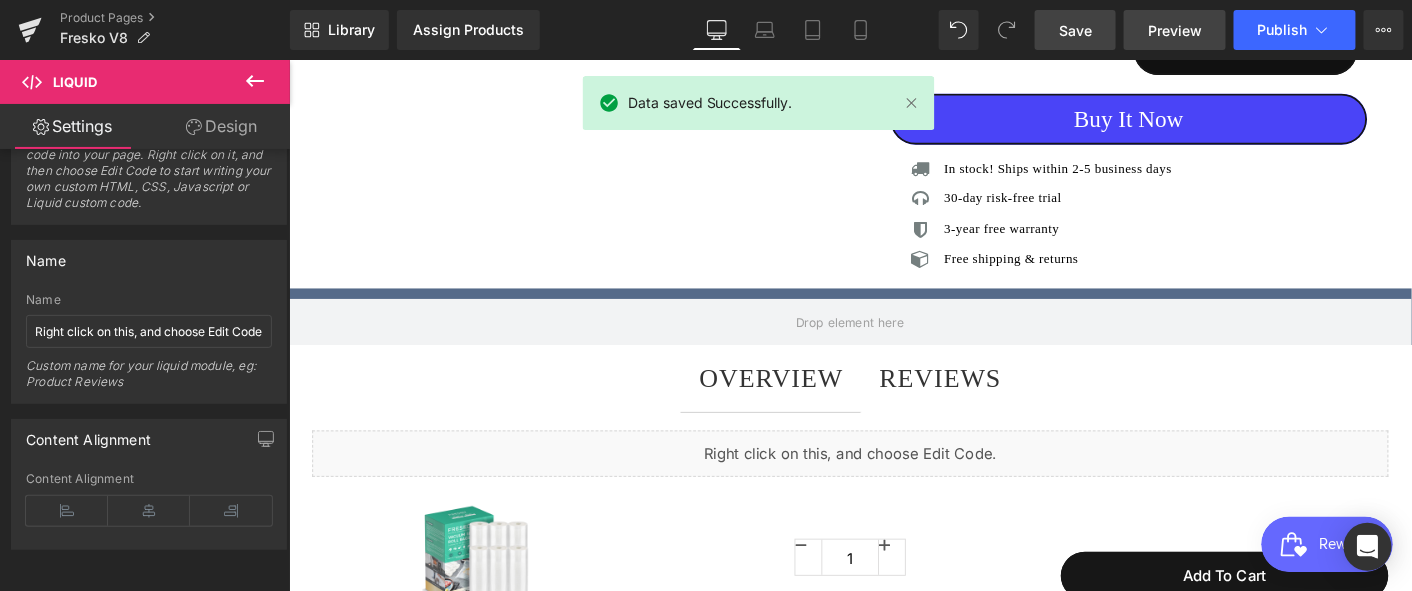 click on "Preview" at bounding box center [1175, 30] 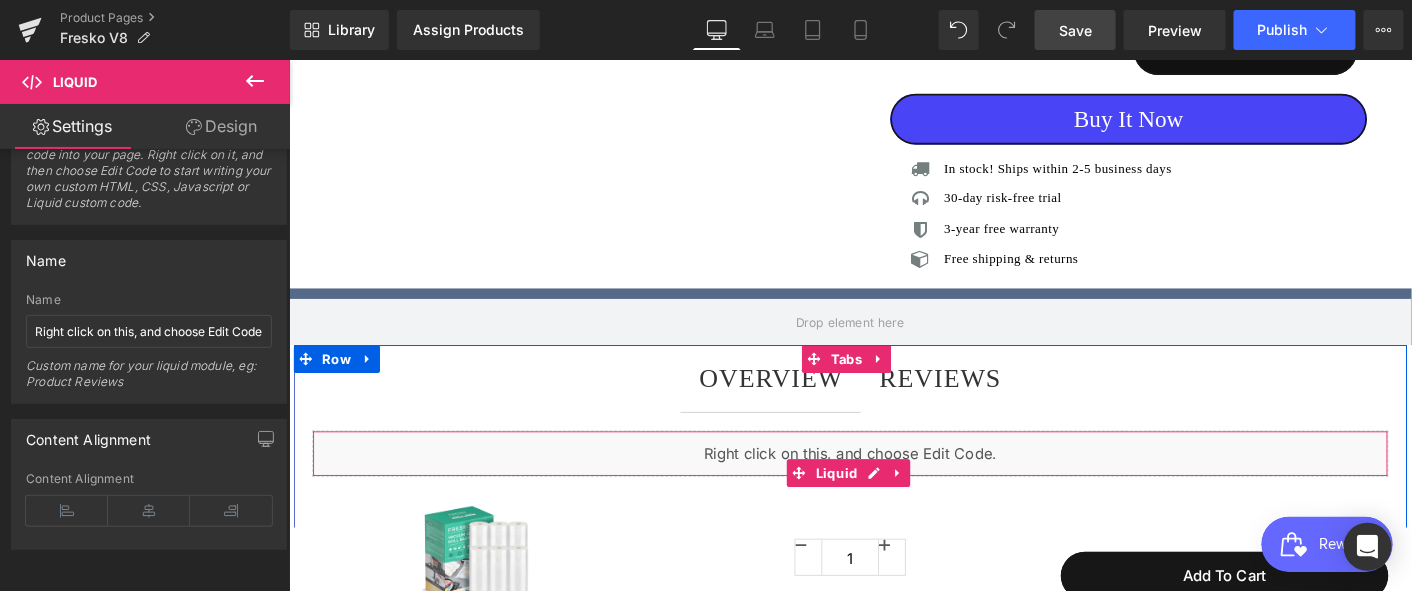 scroll, scrollTop: 1214, scrollLeft: 0, axis: vertical 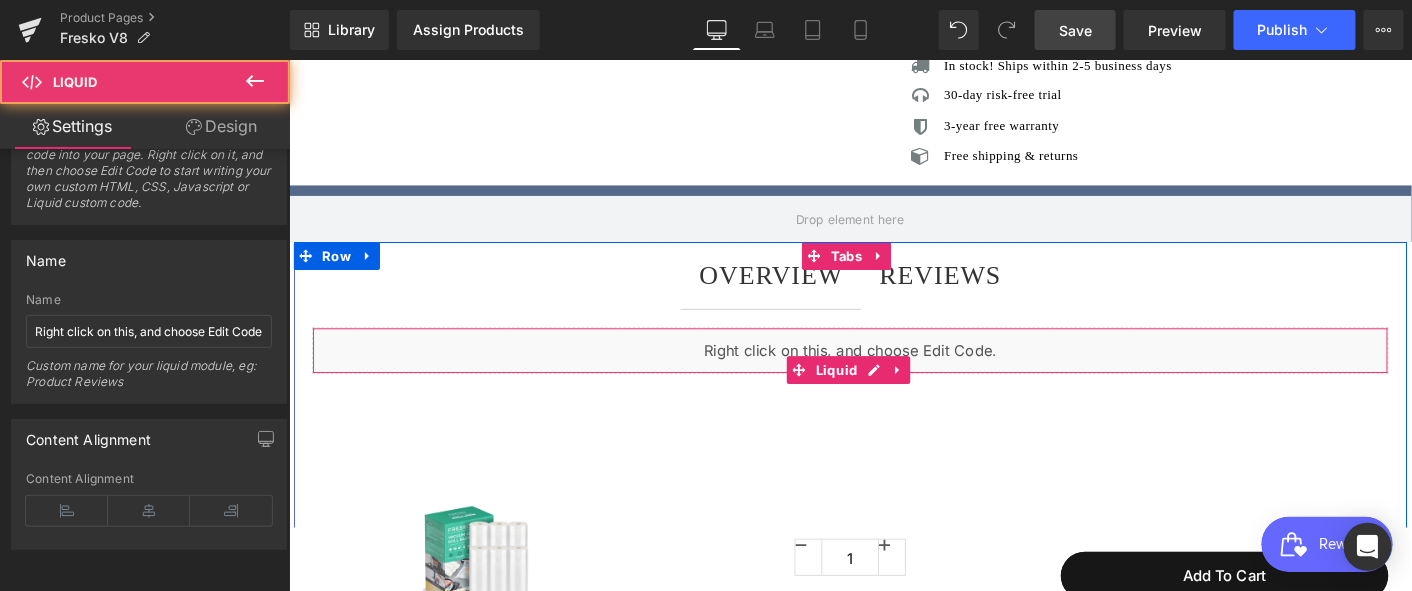 click on "Liquid" at bounding box center (893, 372) 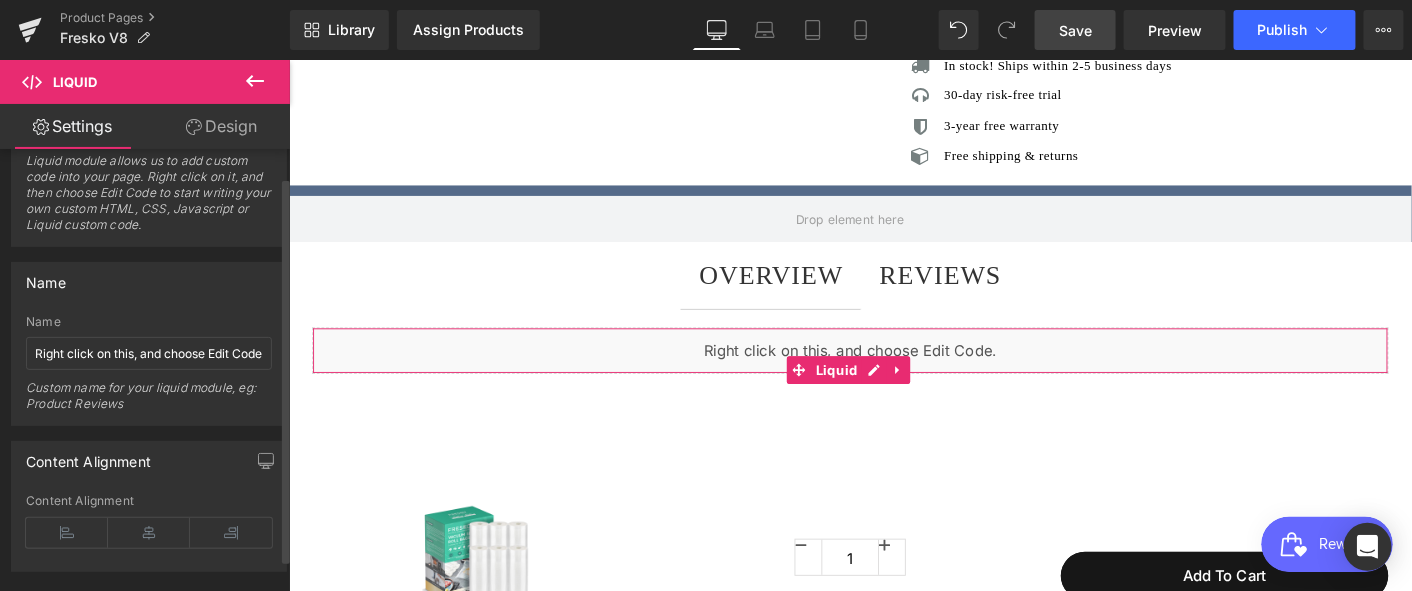 scroll, scrollTop: 0, scrollLeft: 0, axis: both 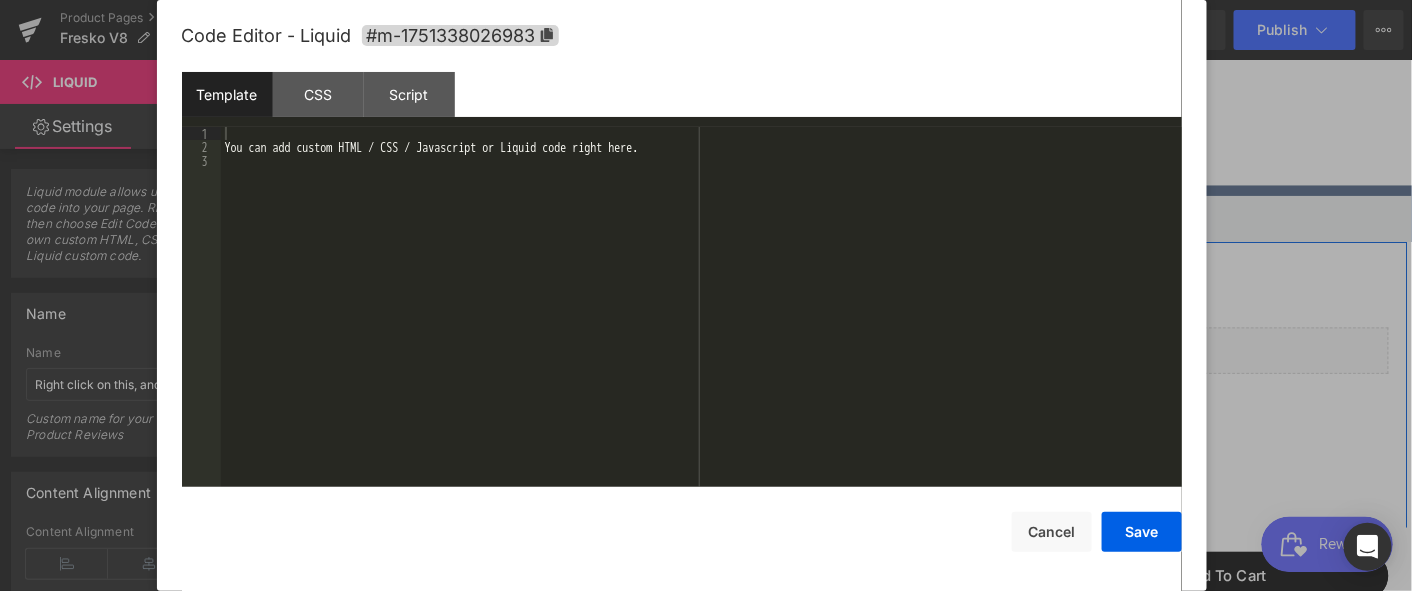 click at bounding box center [913, 393] 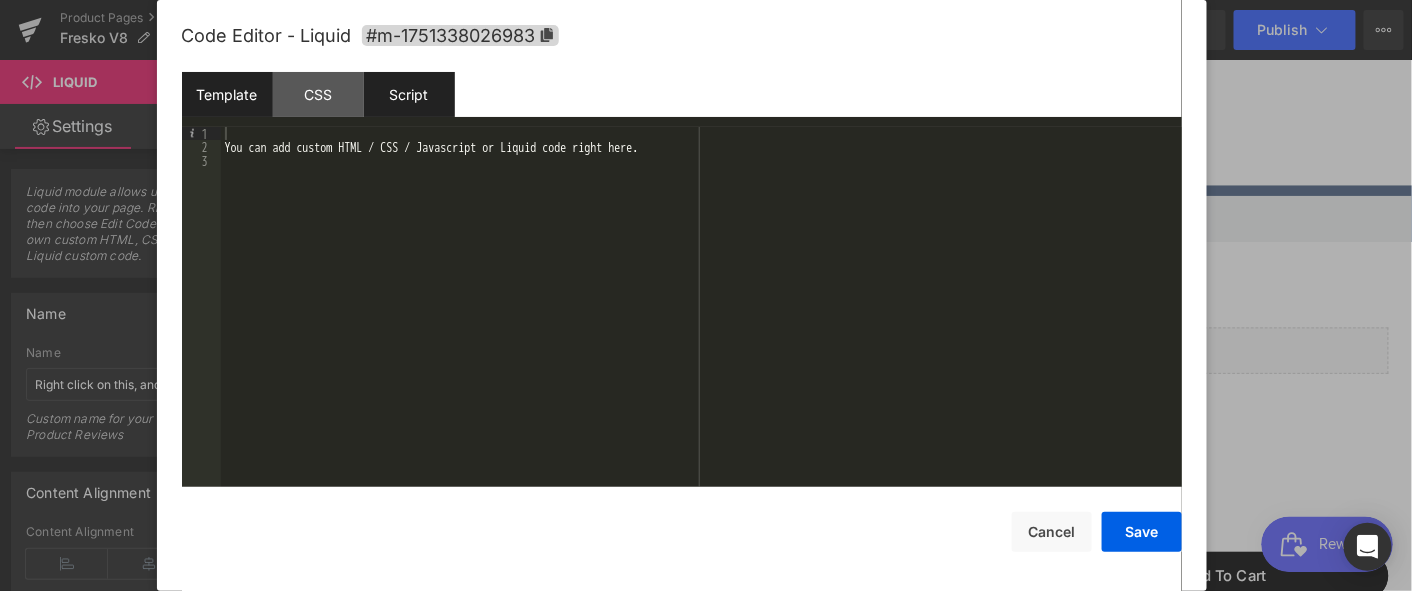 click on "Script" at bounding box center (409, 94) 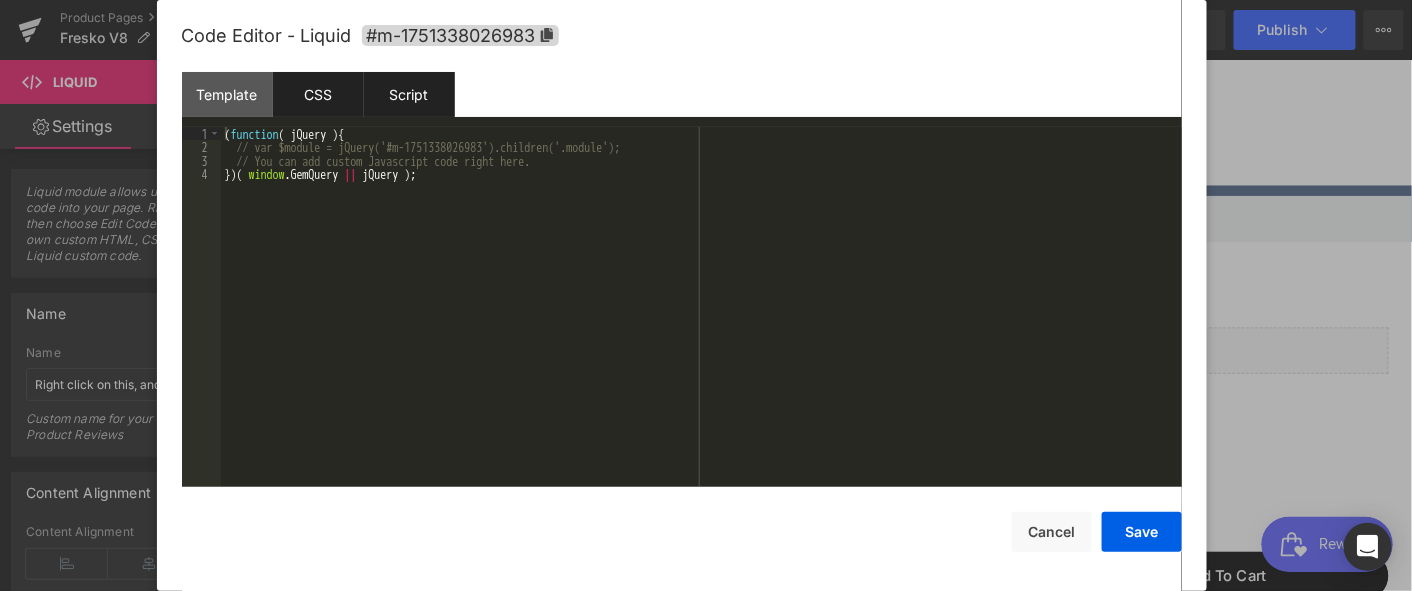 click on "CSS" at bounding box center [318, 94] 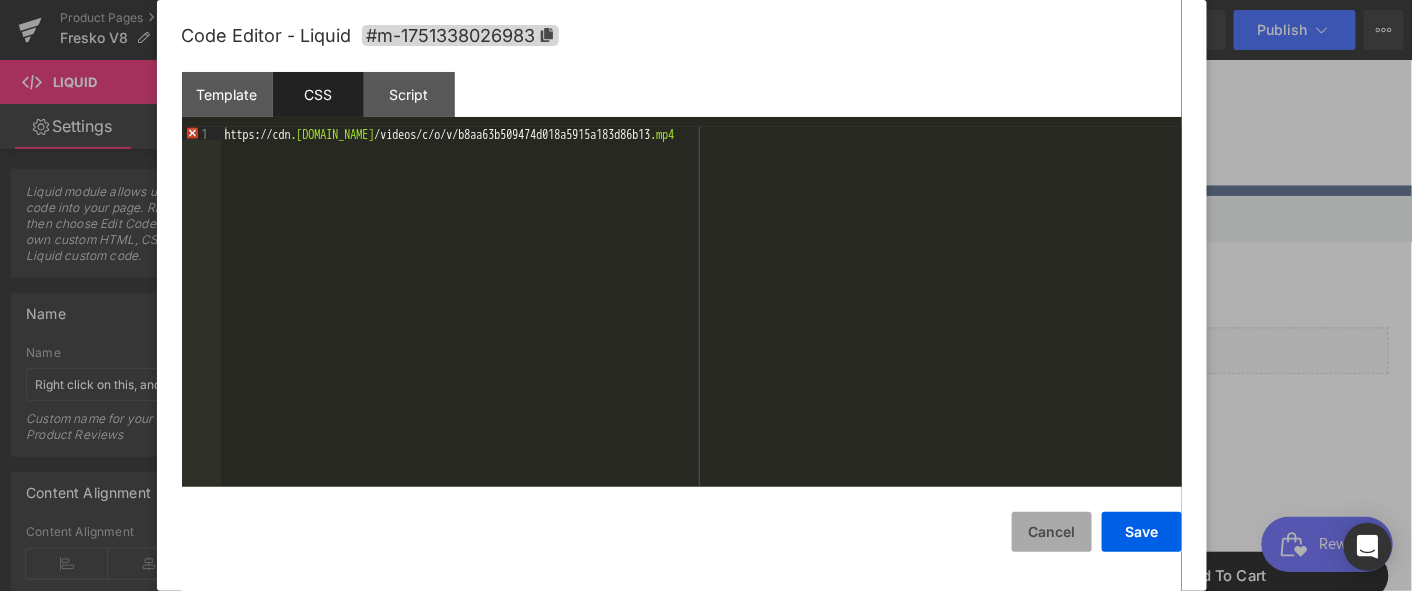 click on "Cancel" at bounding box center (1052, 532) 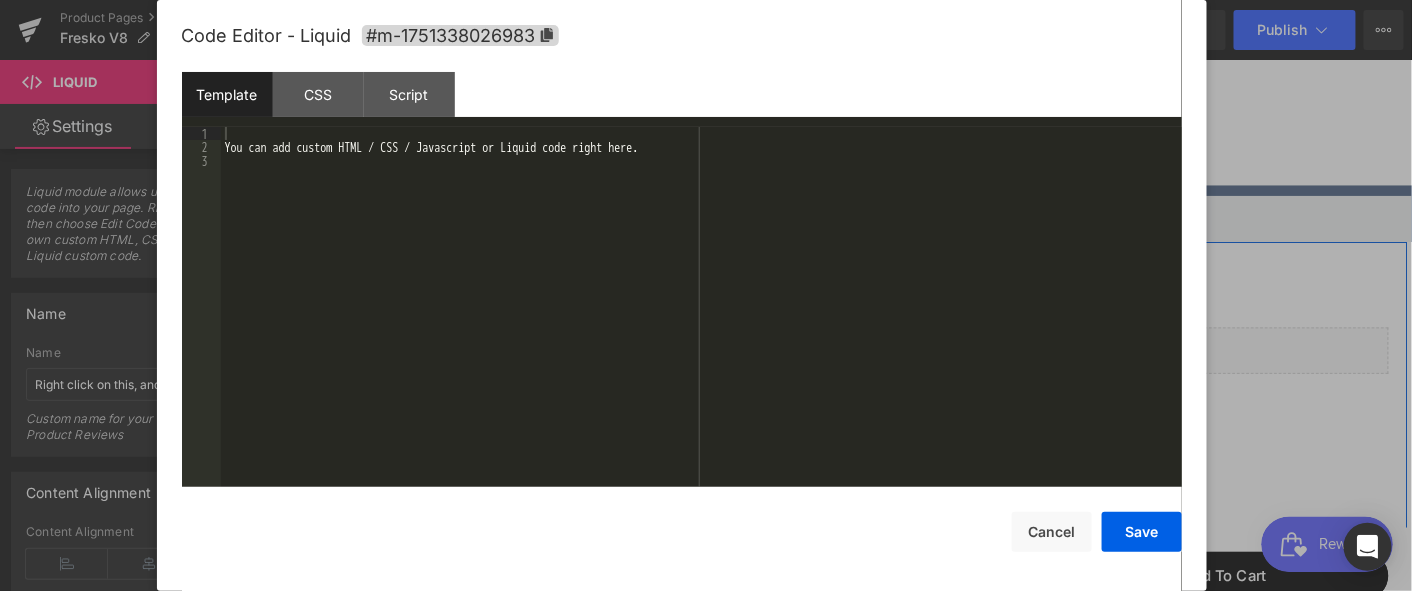 click at bounding box center (913, 393) 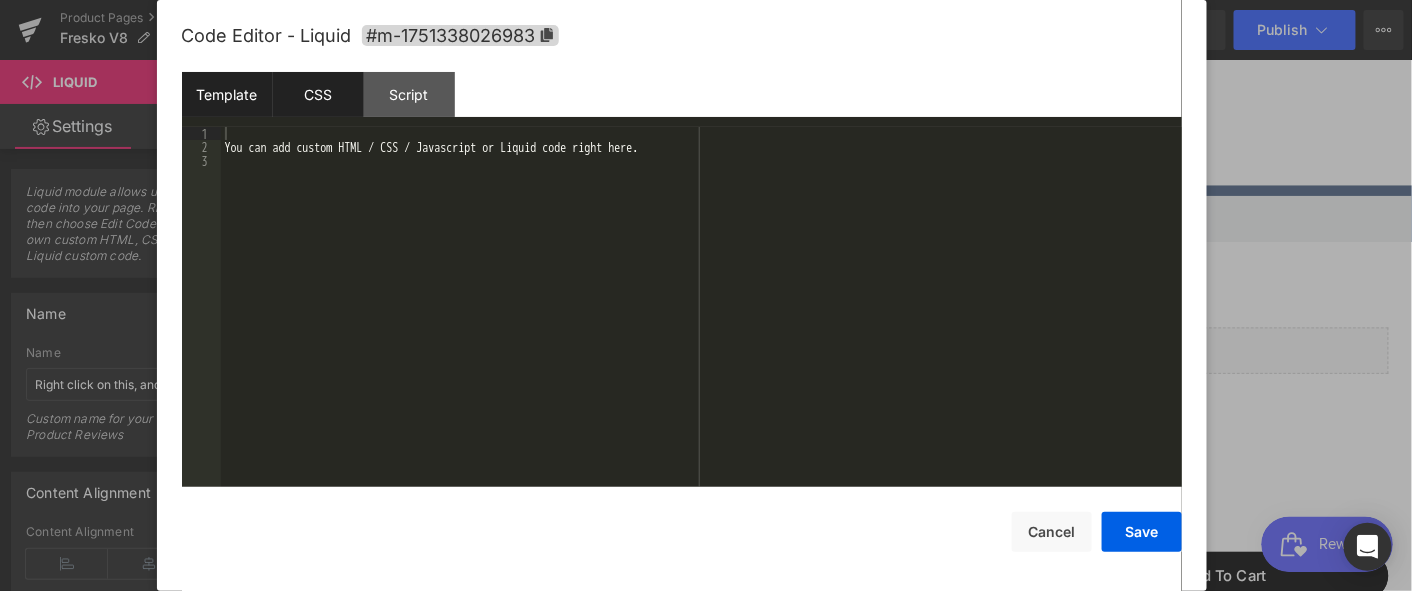 click on "CSS" at bounding box center [318, 94] 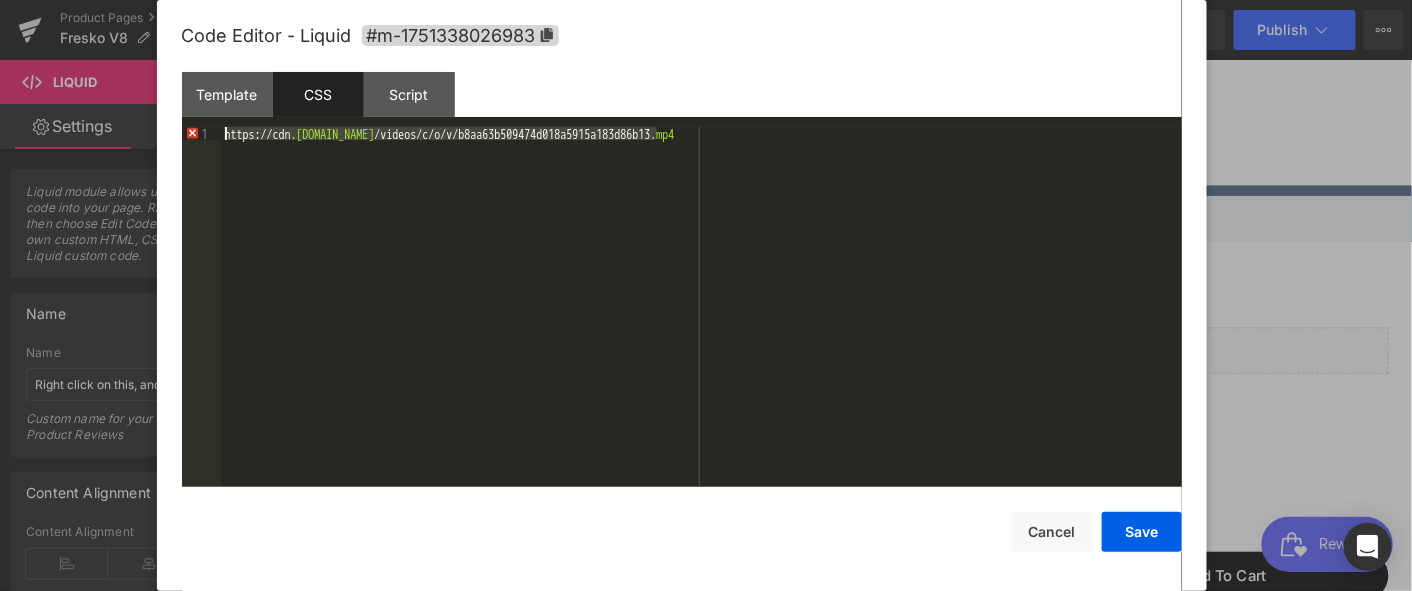 drag, startPoint x: 687, startPoint y: 139, endPoint x: 218, endPoint y: 134, distance: 469.02664 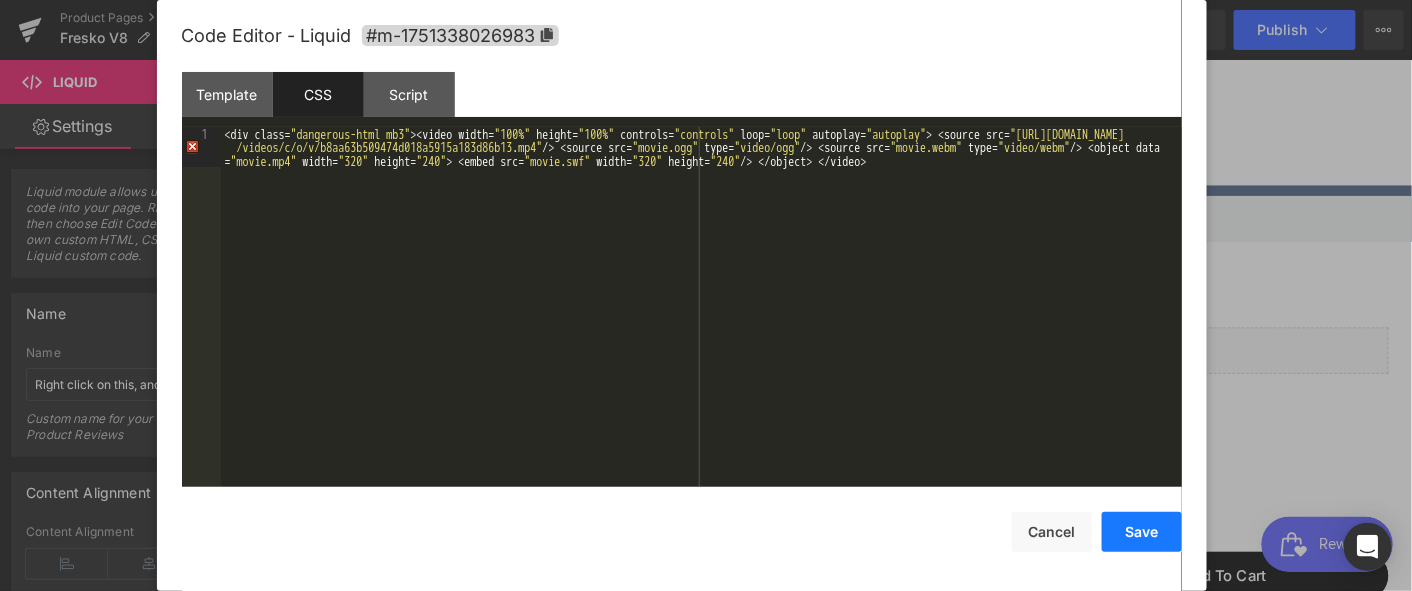 click on "Save" at bounding box center [1142, 532] 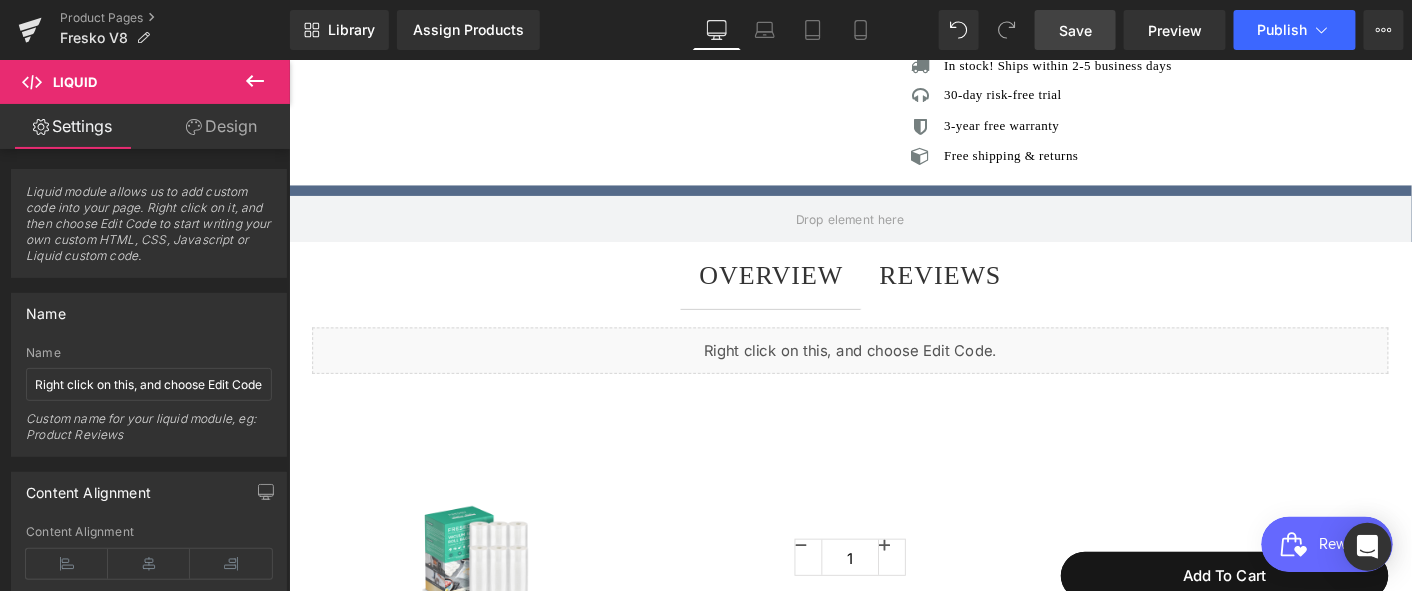 click on "Save" at bounding box center [1075, 30] 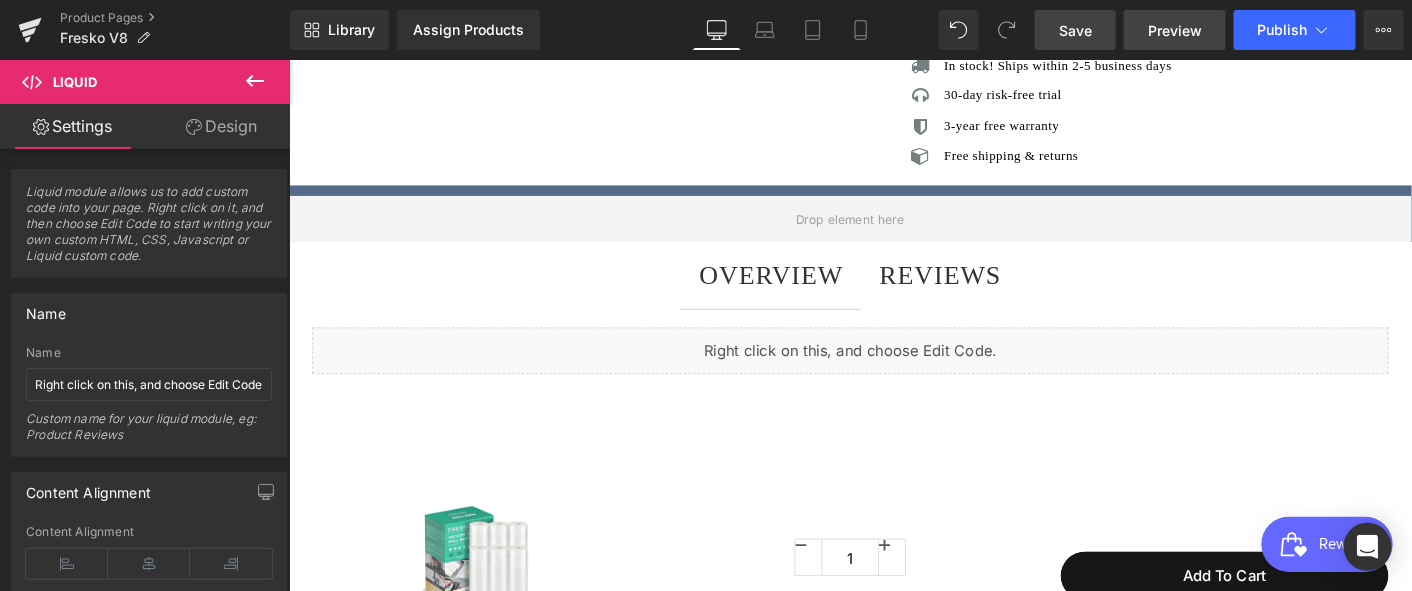 click on "Preview" at bounding box center [1175, 30] 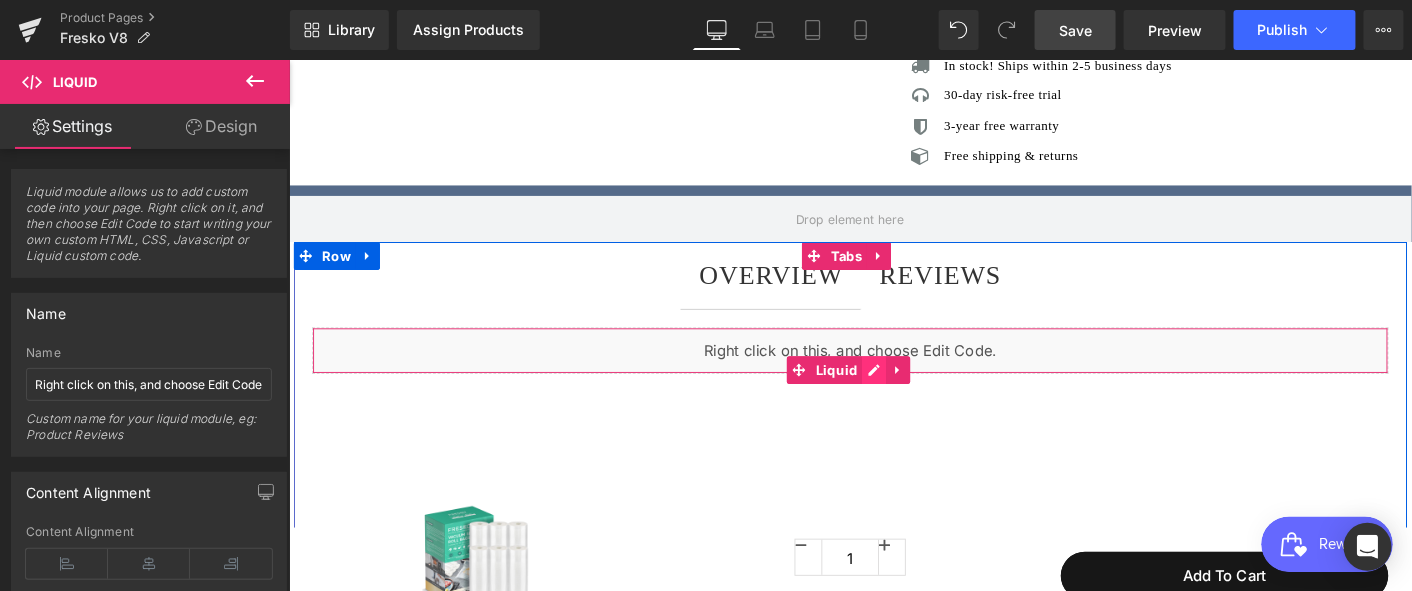click on "Liquid" at bounding box center [893, 372] 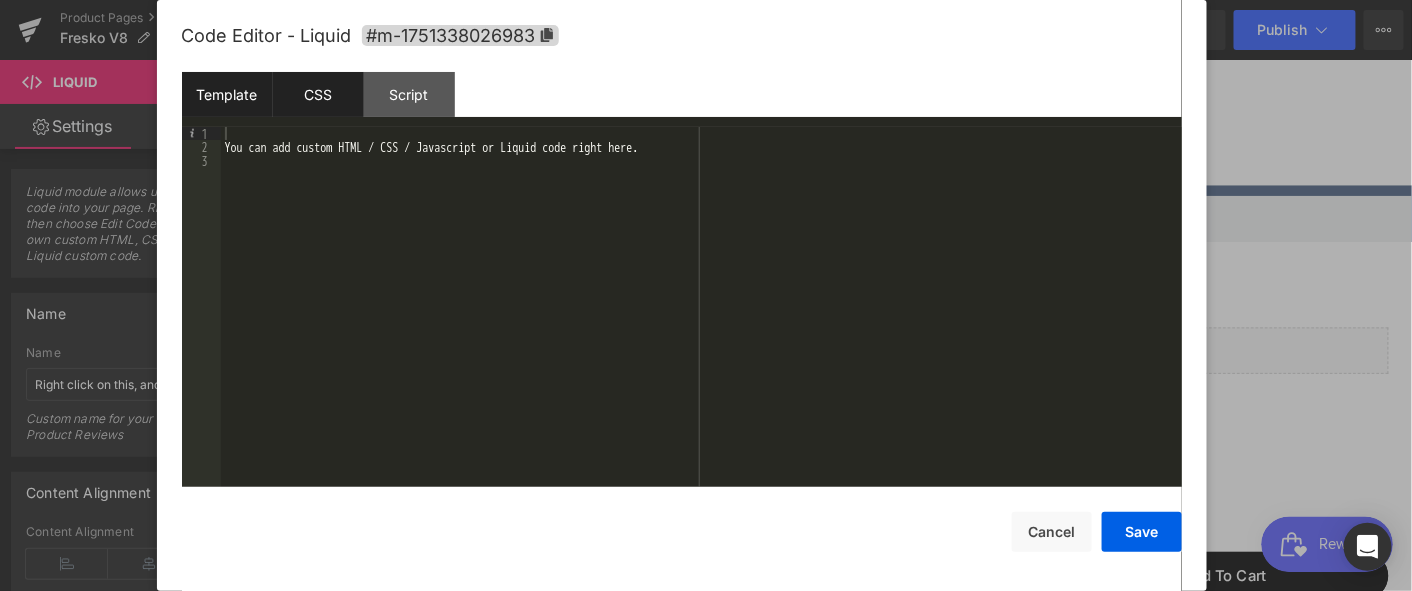 click on "CSS" at bounding box center (318, 94) 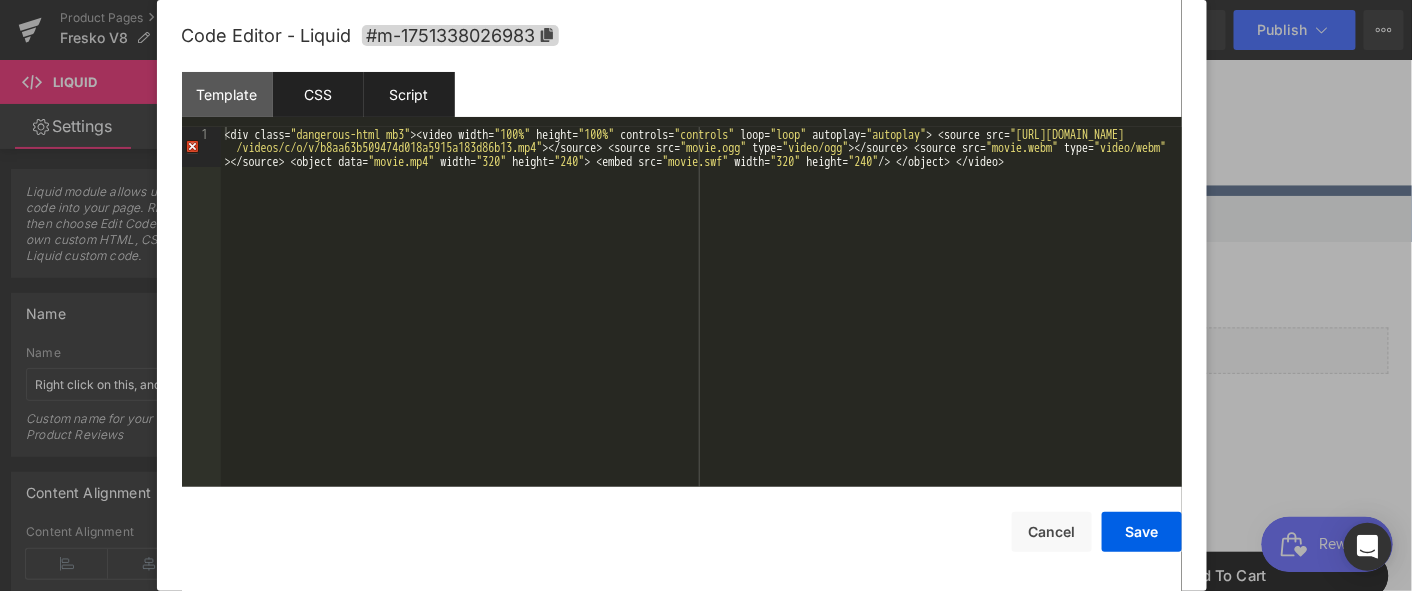 click on "Script" at bounding box center (409, 94) 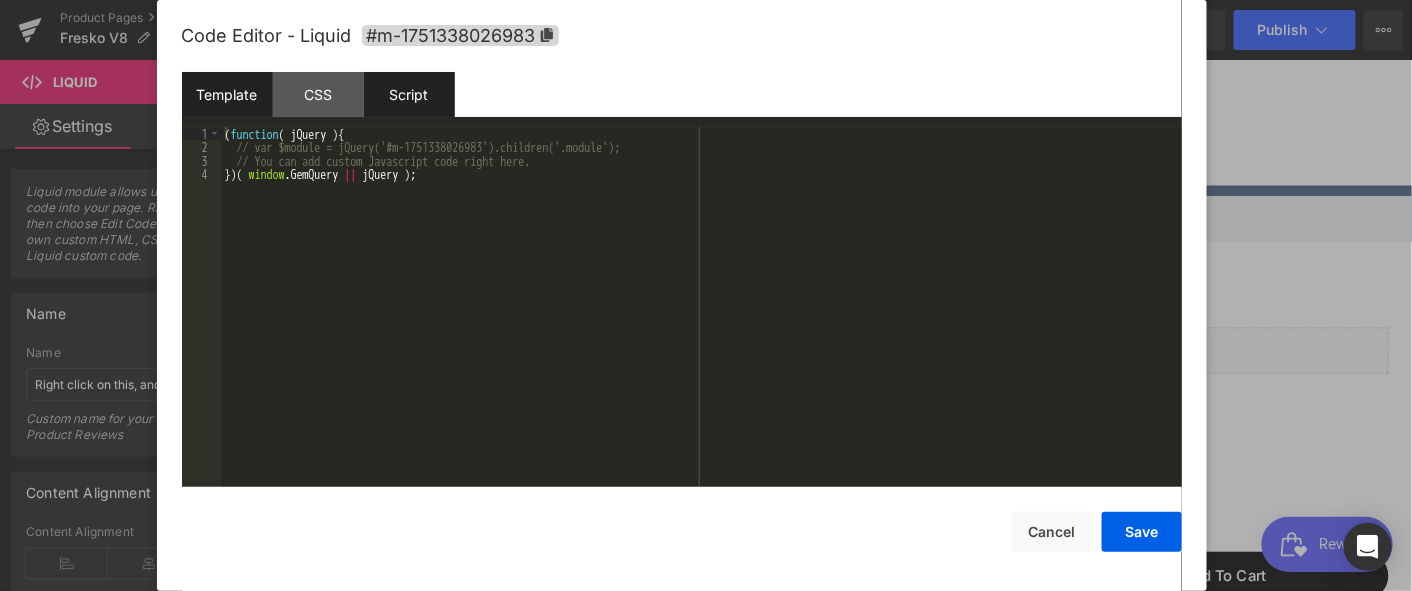 click on "Template" at bounding box center (227, 94) 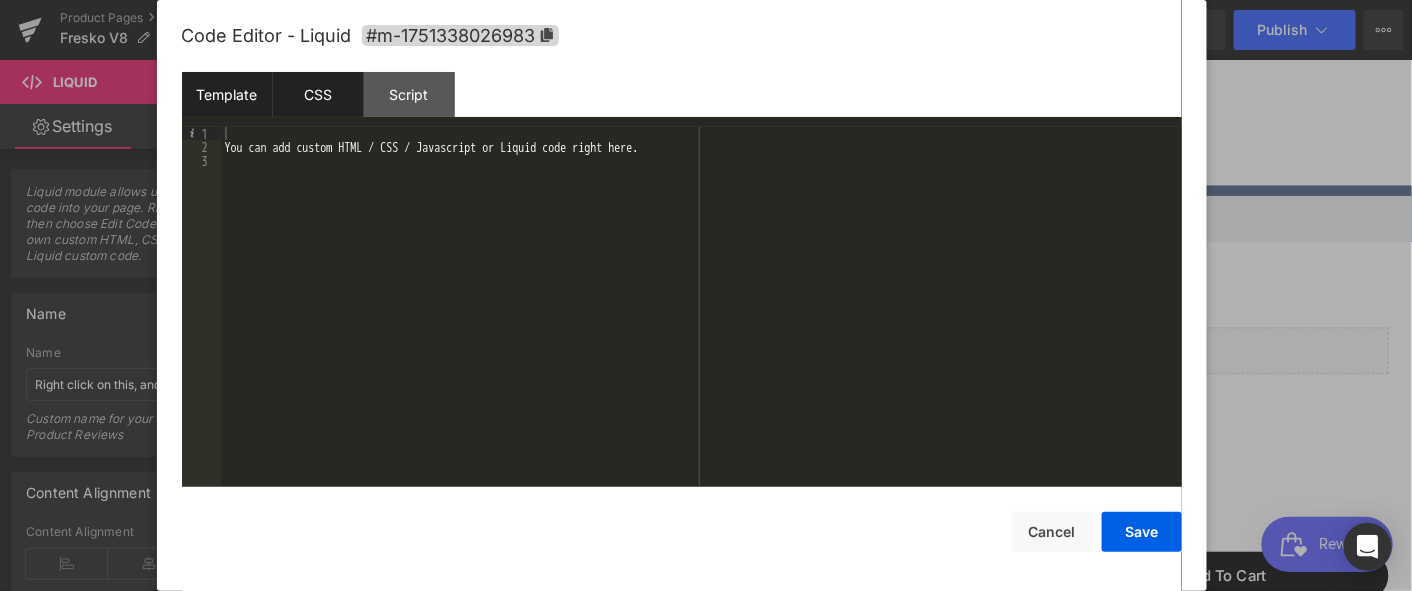 click on "CSS" at bounding box center [318, 94] 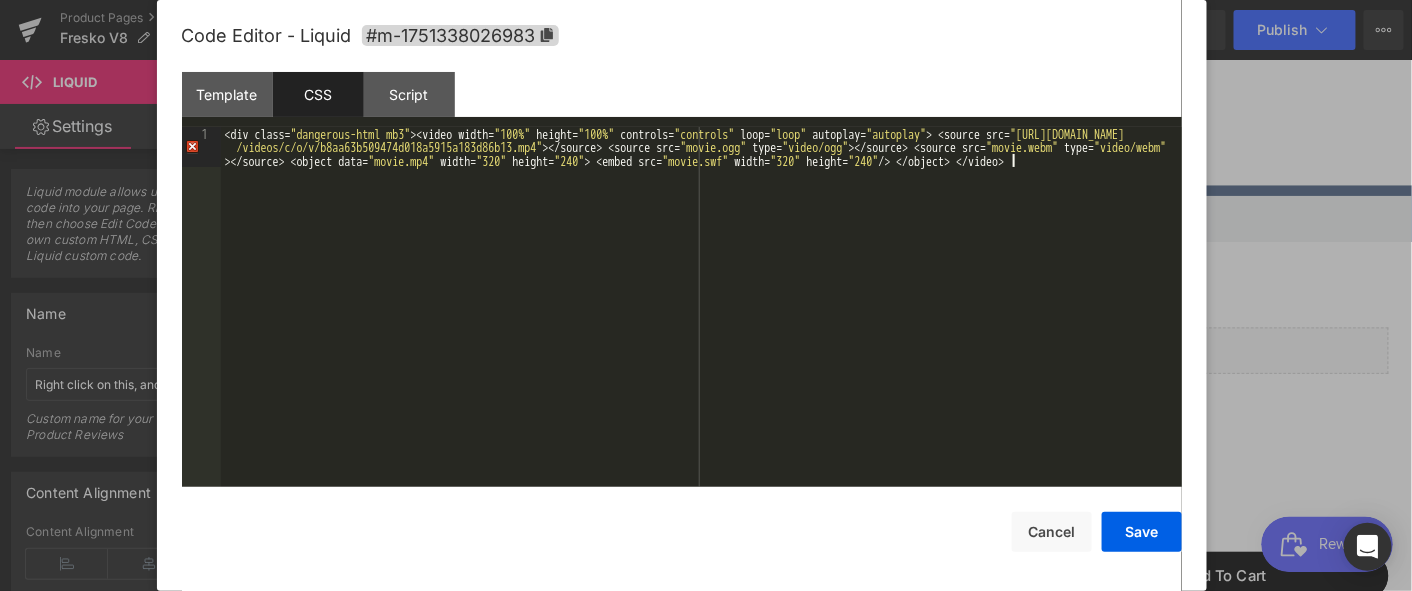 click on "< div   class = " dangerous-html mb3 " >< video   width = " 100% "   height = " 100% "   controls = " controls "   loop = " loop "   autoplay = " autoplay " > < source   src = " [URL][DOMAIN_NAME]    /videos/c/o/v/b8aa63b509474d018a5915a183d86b13.mp4 "  ></ source > < source   src = " movie.ogg "   type = " video/ogg "  ></ source > < source   src = " movie.webm "   type = " video/webm "     ></ source > < object   data = " movie.mp4 "   width = " 320 "   height = " 240 " > < embed   src = " movie.swf "   width = " 320 "   height = " 240 "  /> </ object > </ video >" at bounding box center (701, 347) 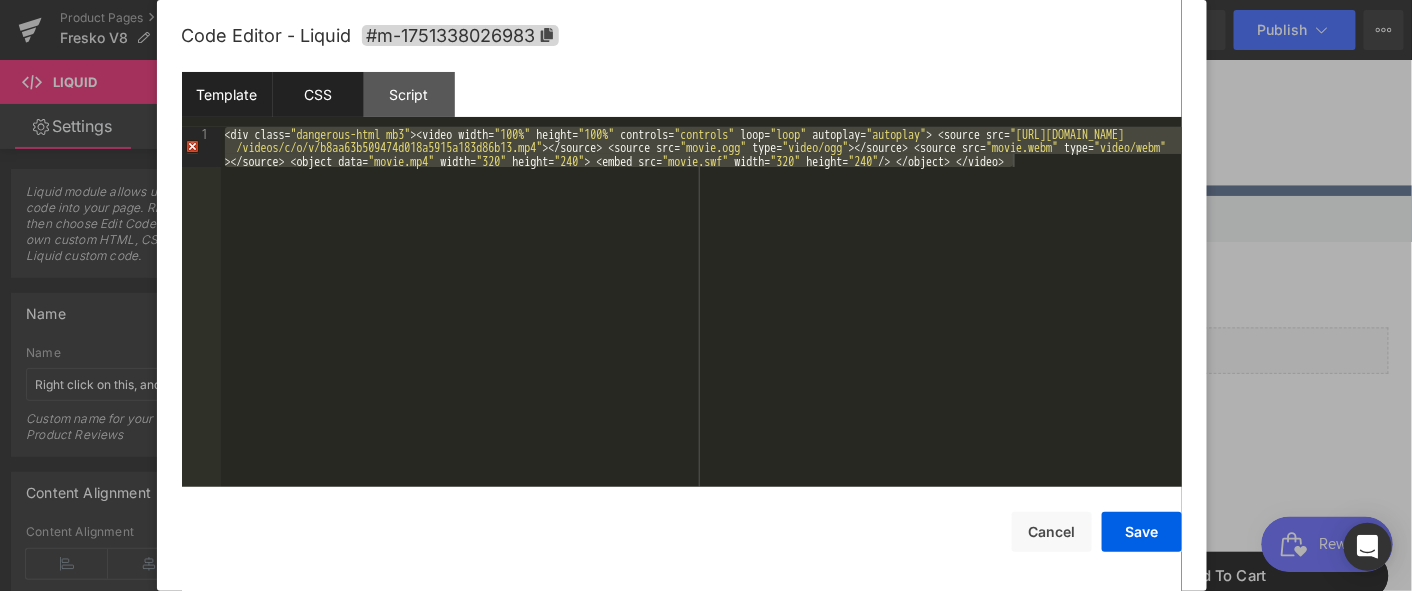 click on "Template" at bounding box center [227, 94] 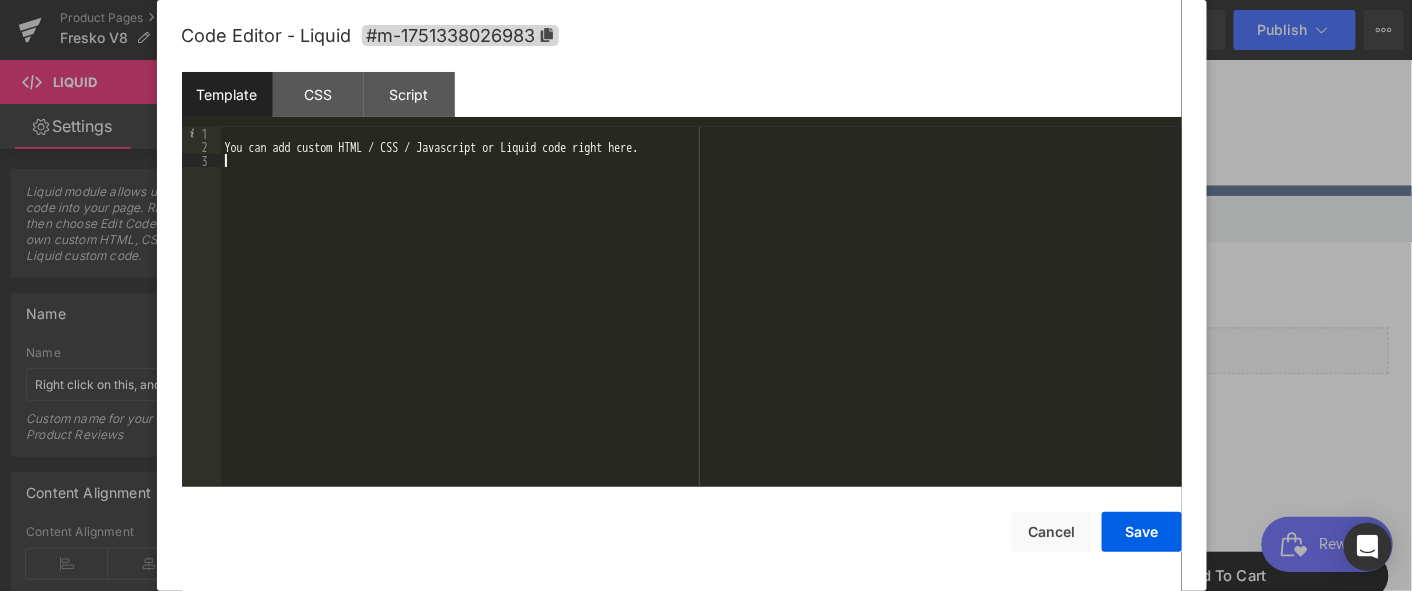 click on "You can add custom HTML / CSS / Javascript or Liquid code right here." at bounding box center (701, 320) 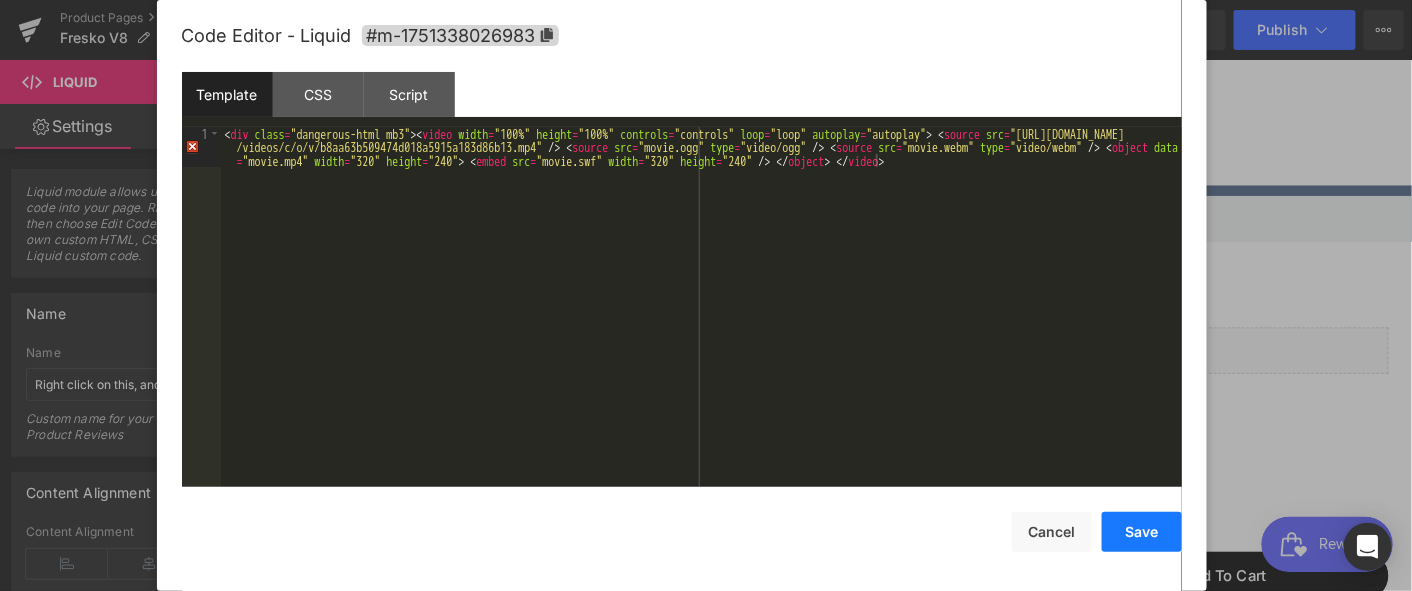 click on "Save" at bounding box center (1142, 532) 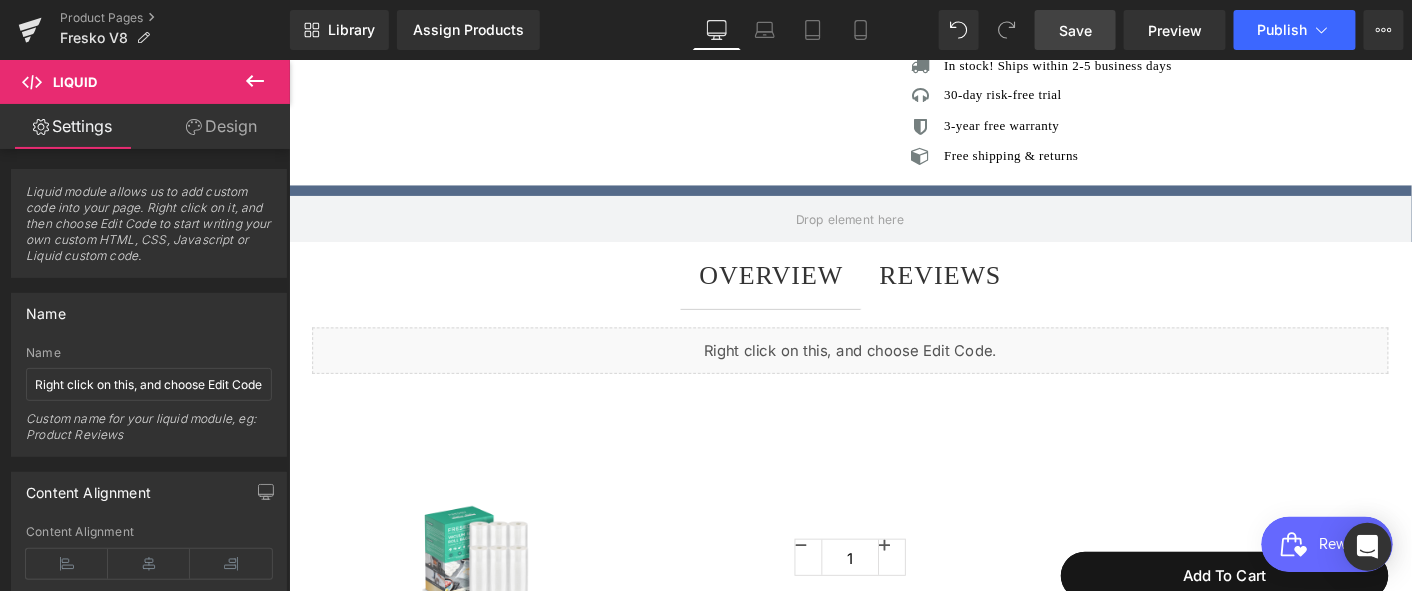 click on "Save" at bounding box center [1075, 30] 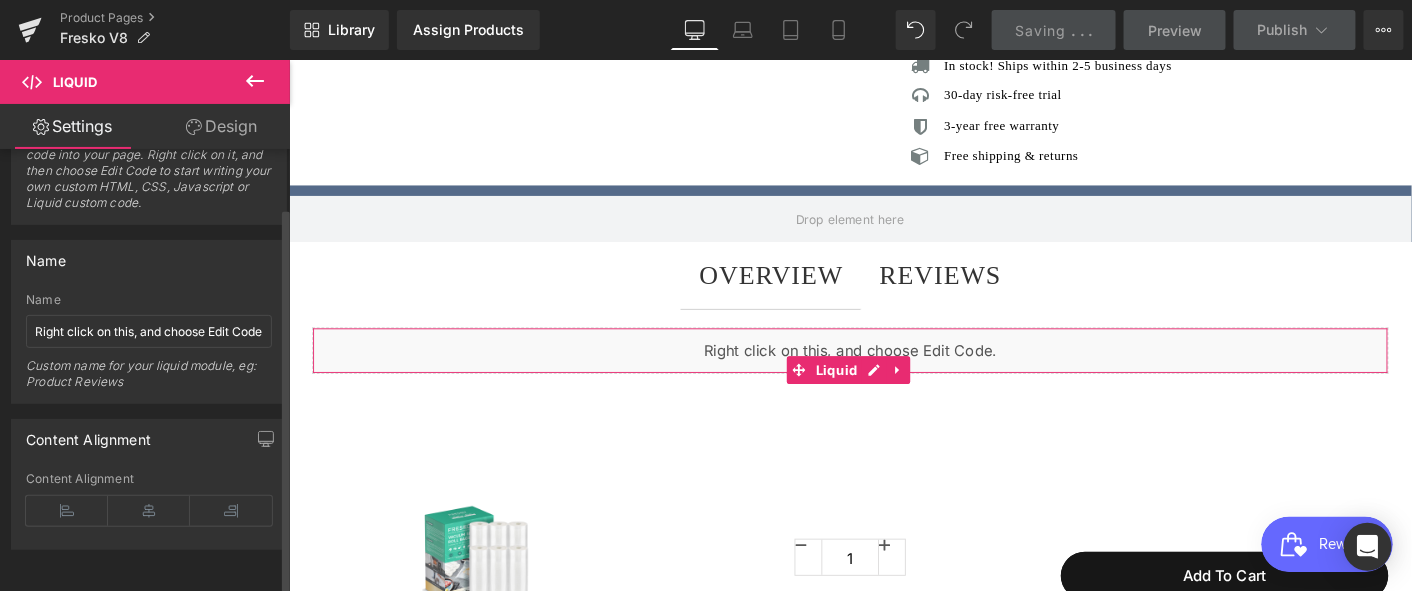 scroll, scrollTop: 0, scrollLeft: 0, axis: both 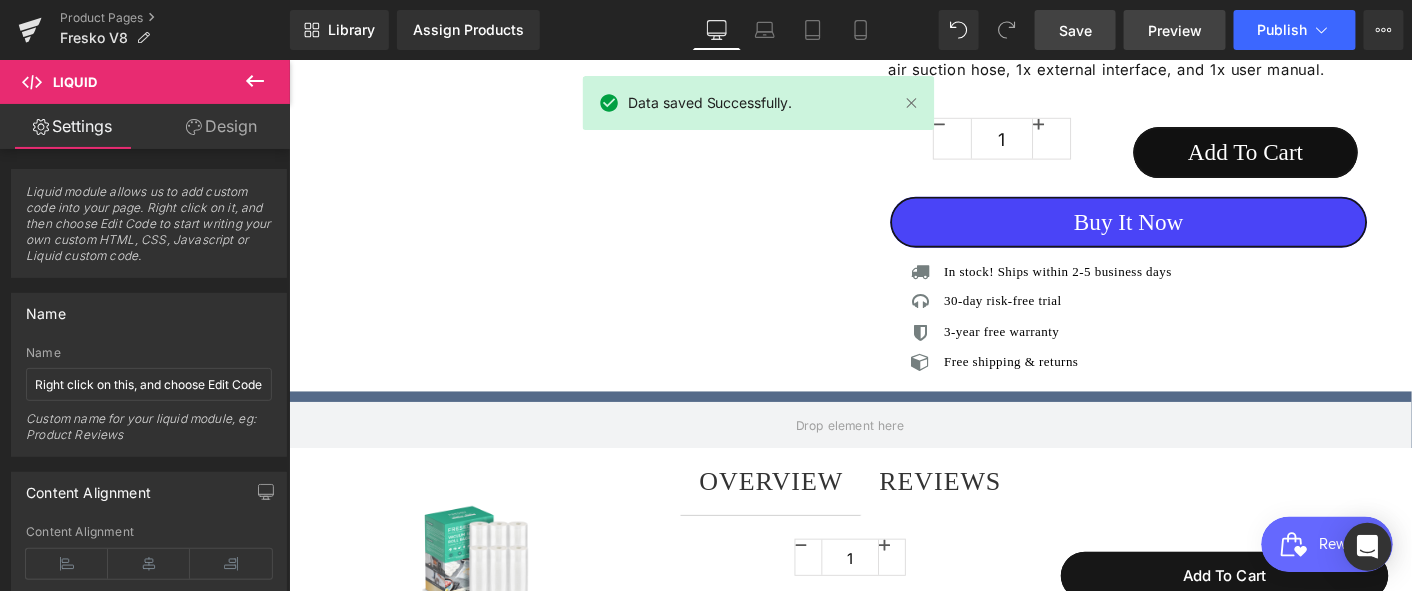 click on "Preview" at bounding box center [1175, 30] 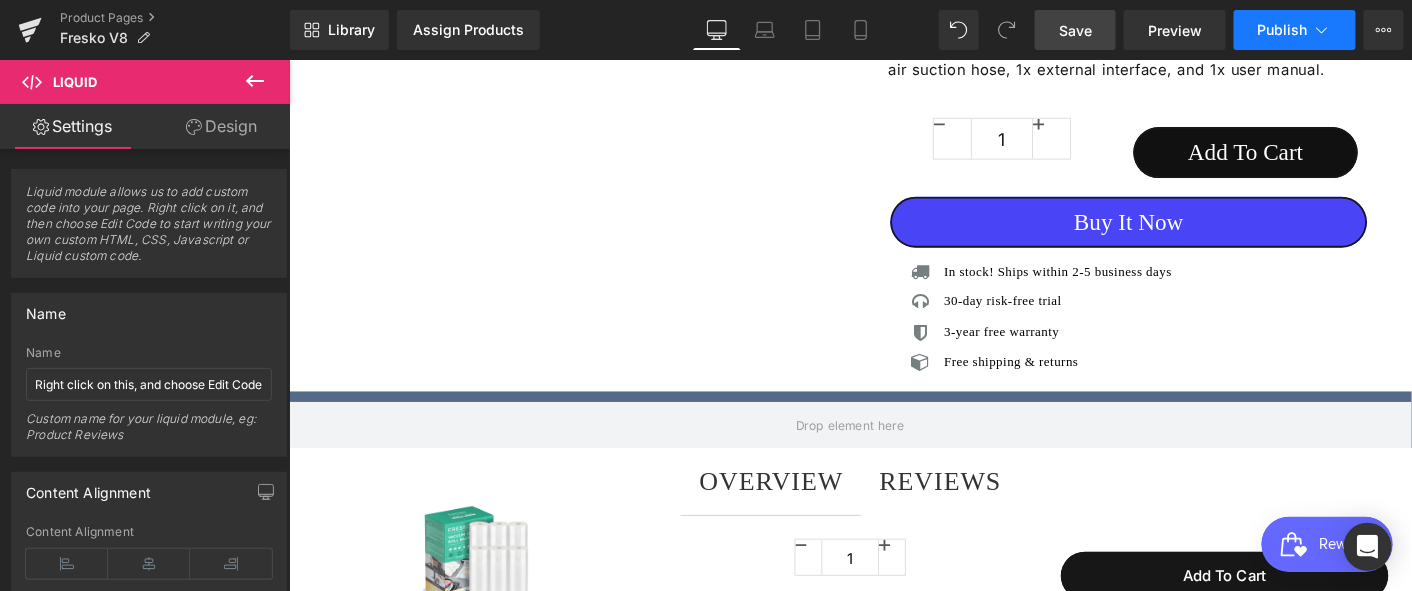 click on "Publish" at bounding box center (1295, 30) 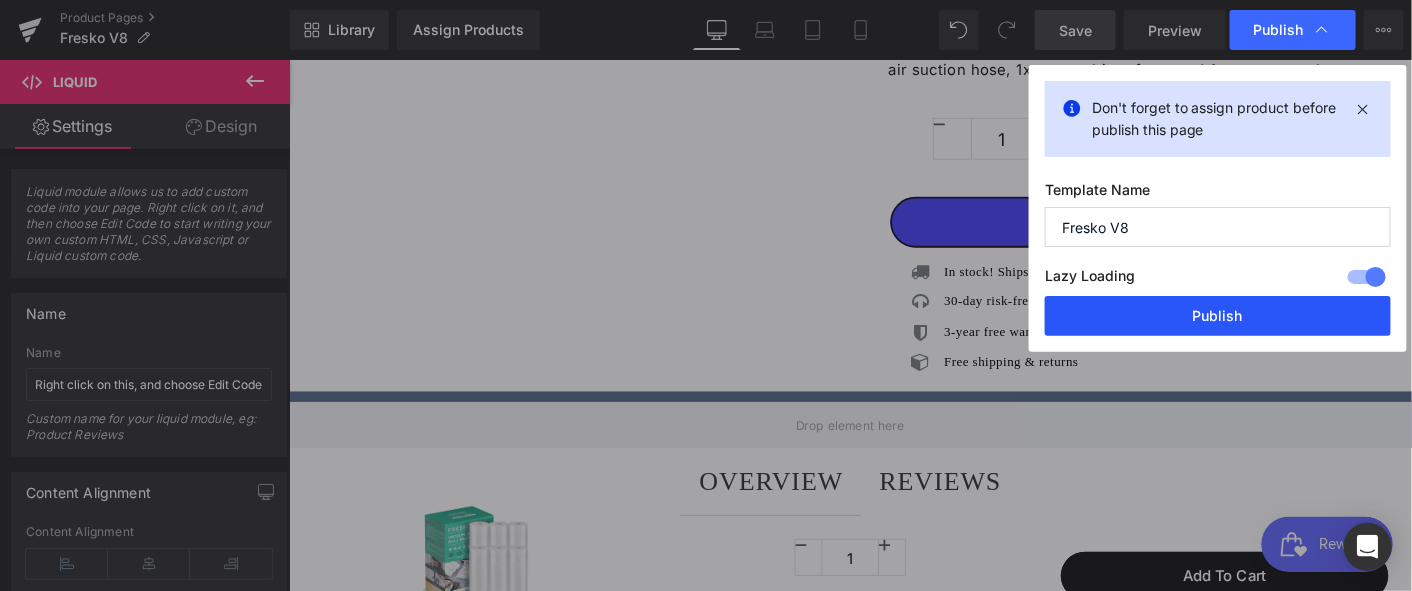 click on "Publish" at bounding box center (1218, 316) 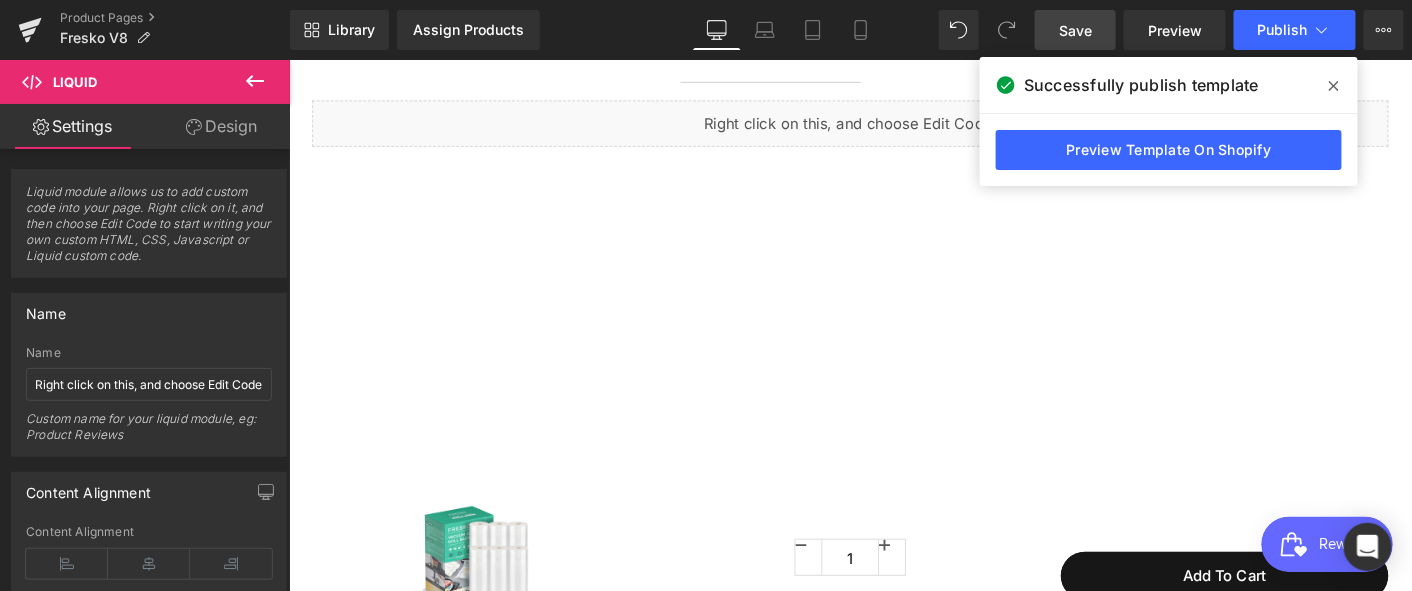 scroll, scrollTop: 1325, scrollLeft: 0, axis: vertical 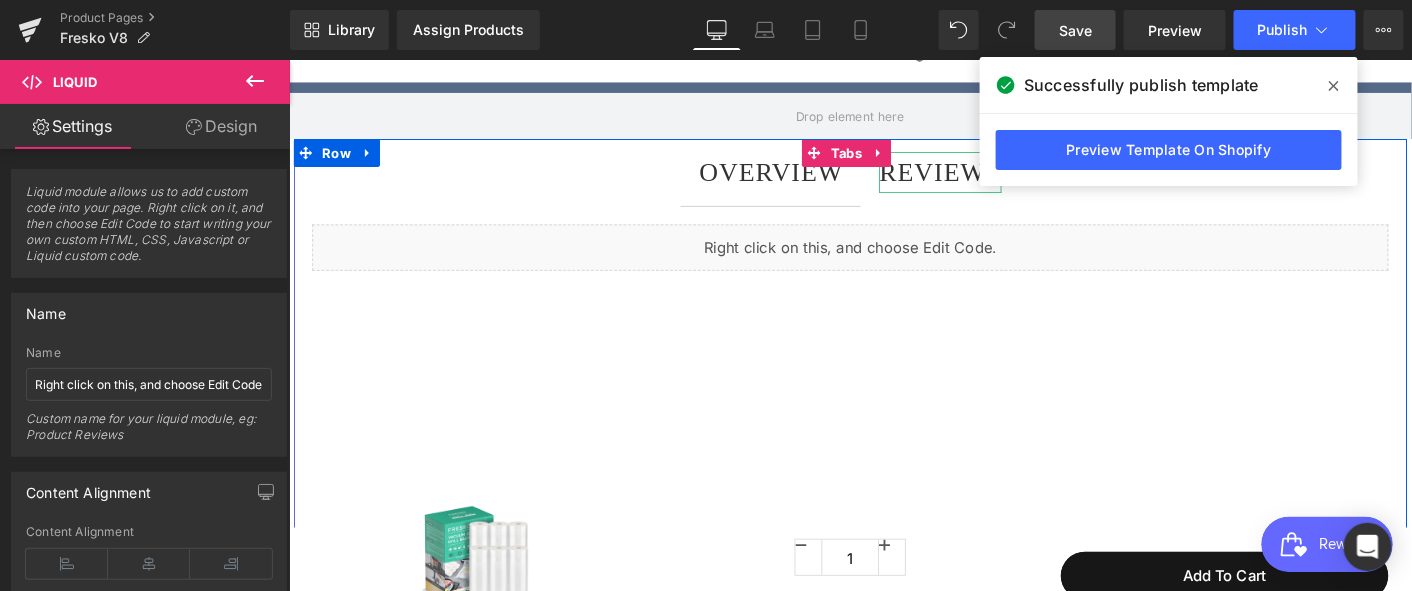 click on "REVIEWS" at bounding box center (989, 180) 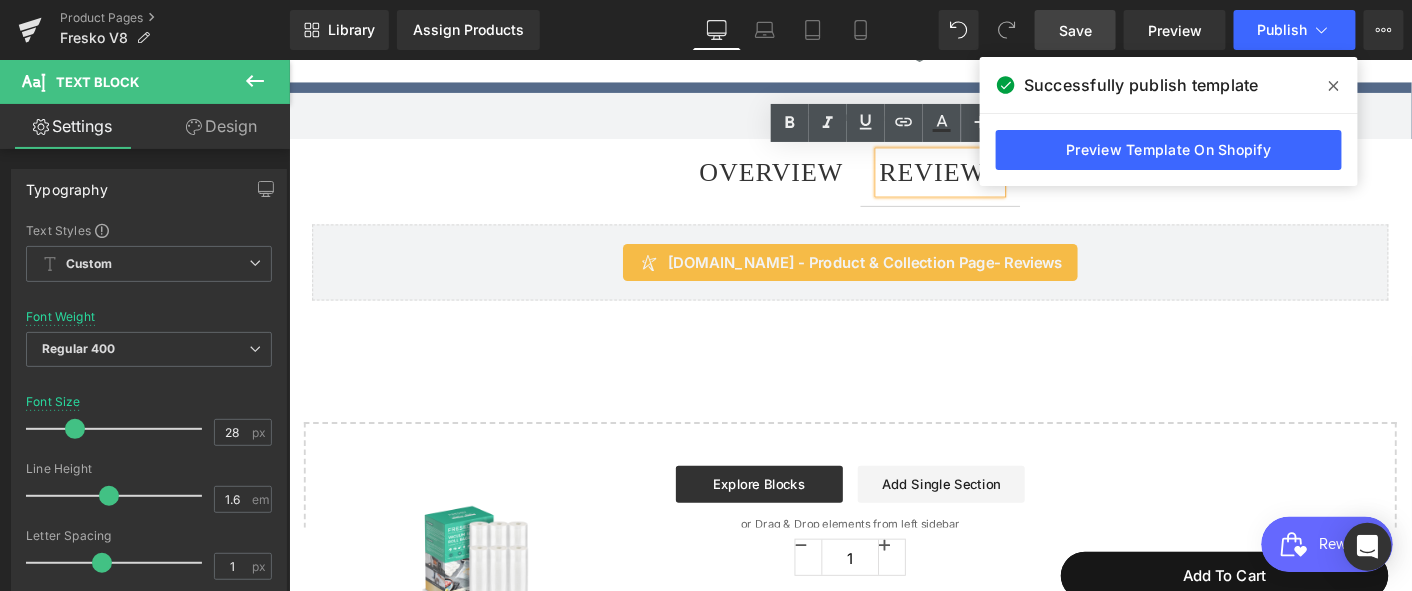 click on "OVERVIEW" at bounding box center [807, 180] 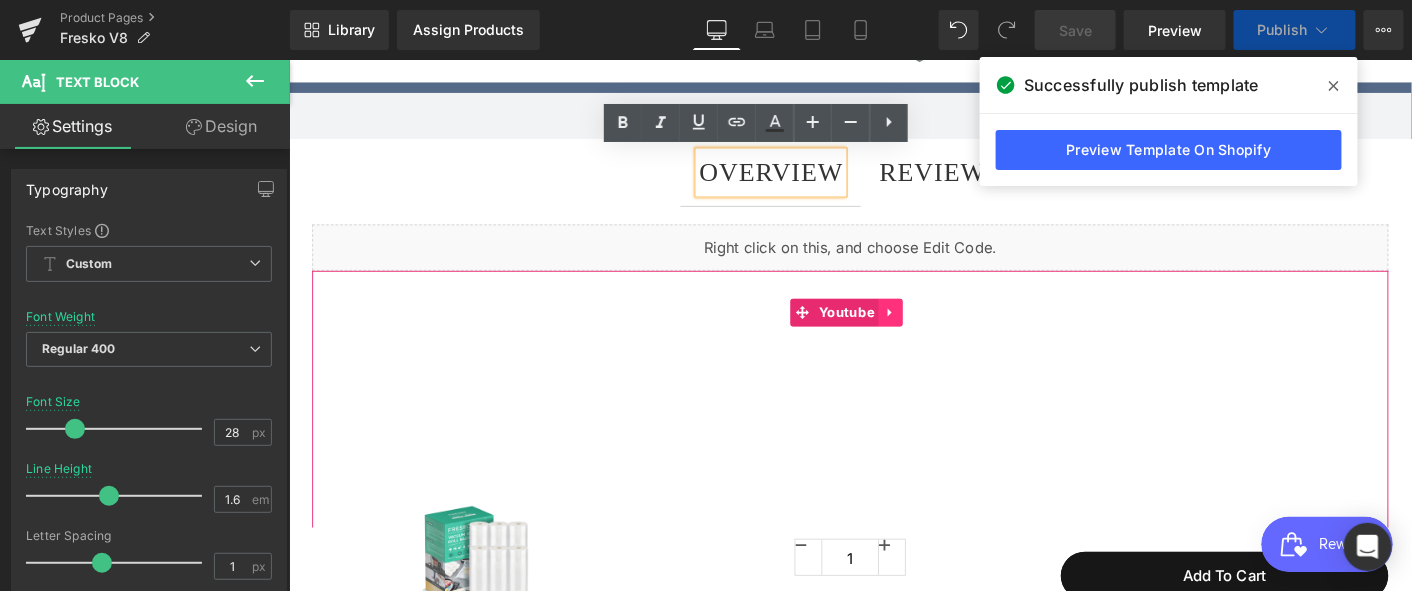 click 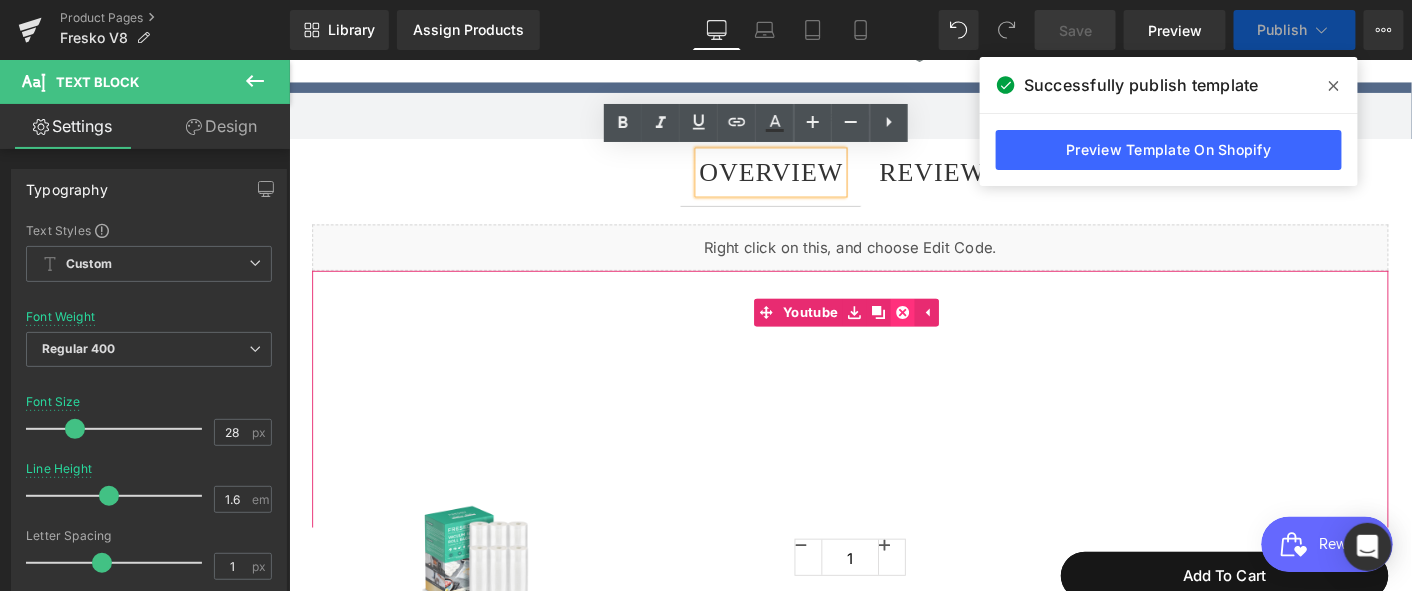click 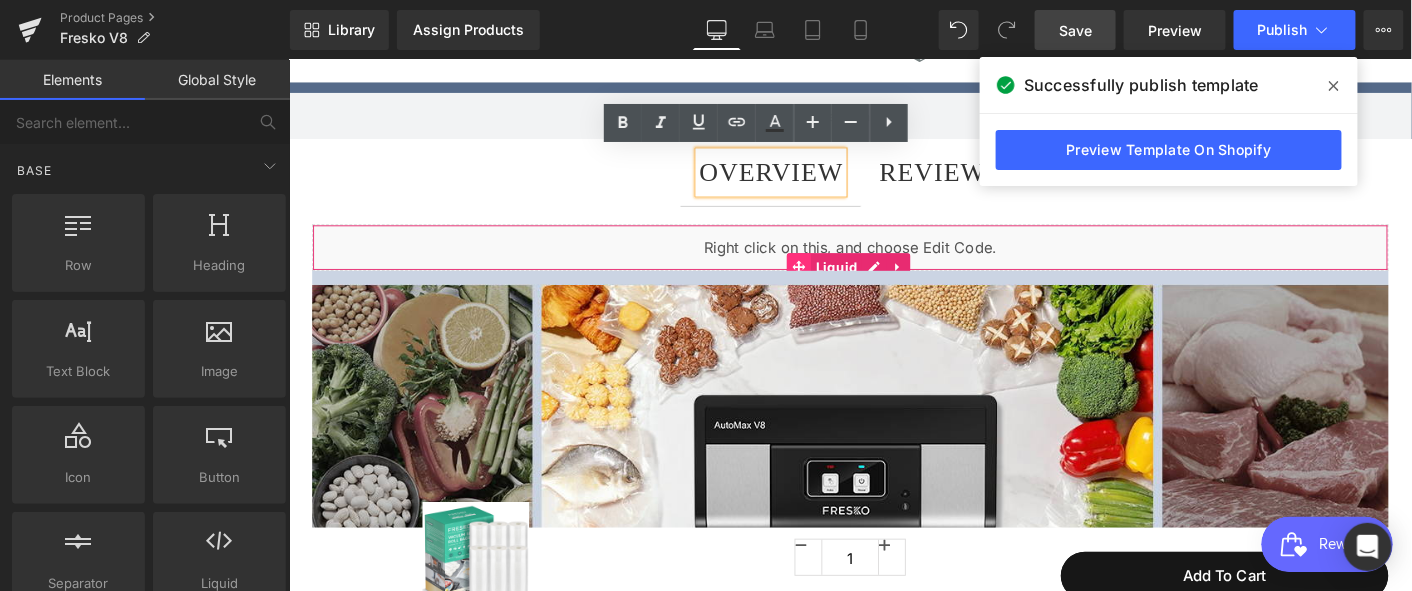 click 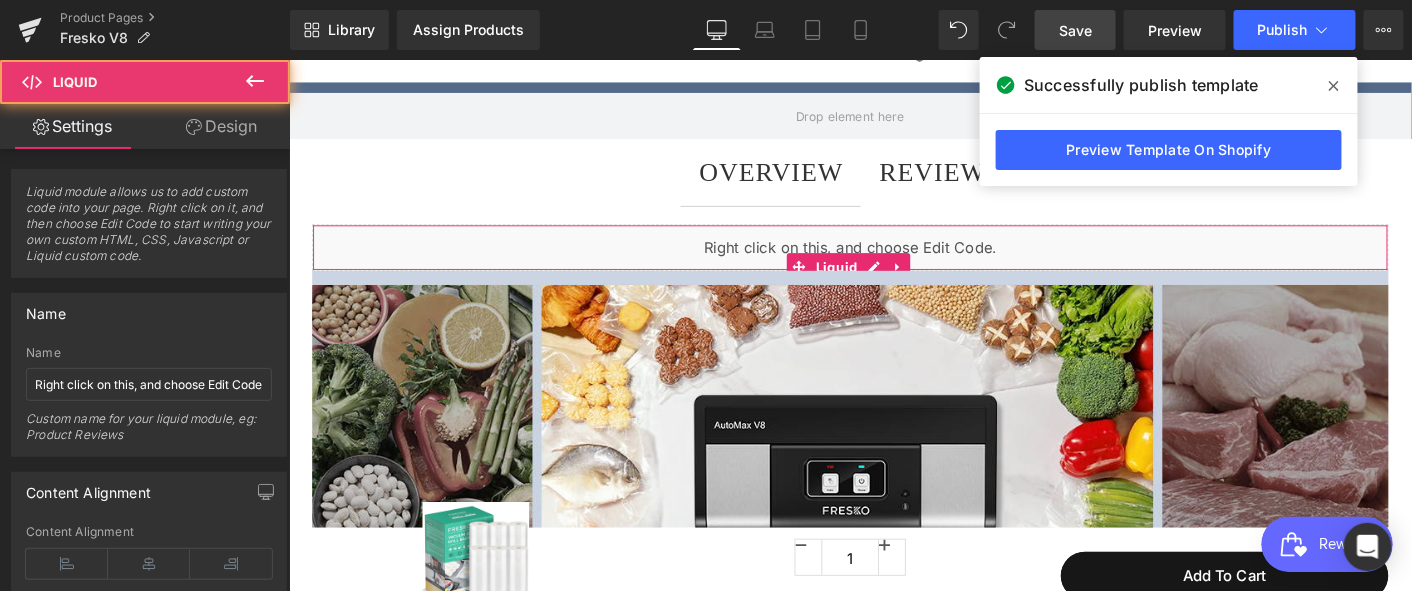 click on "Design" at bounding box center [221, 126] 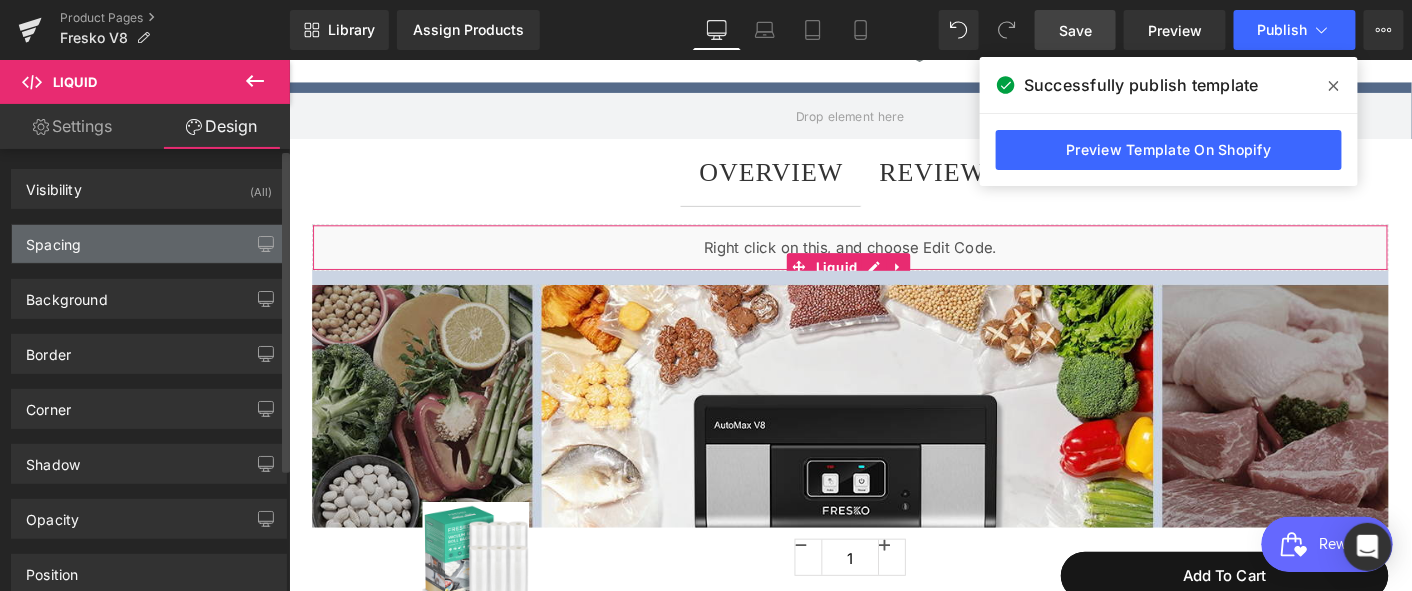 click on "Spacing" at bounding box center (149, 244) 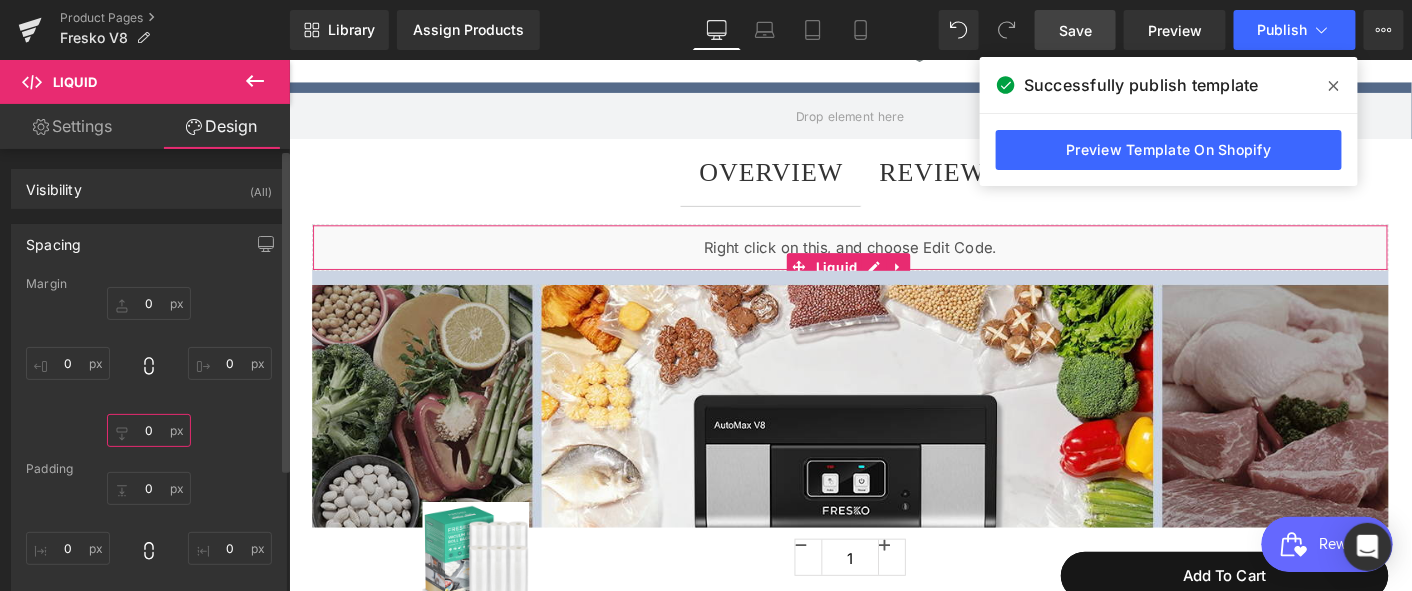 click on "0" at bounding box center (149, 430) 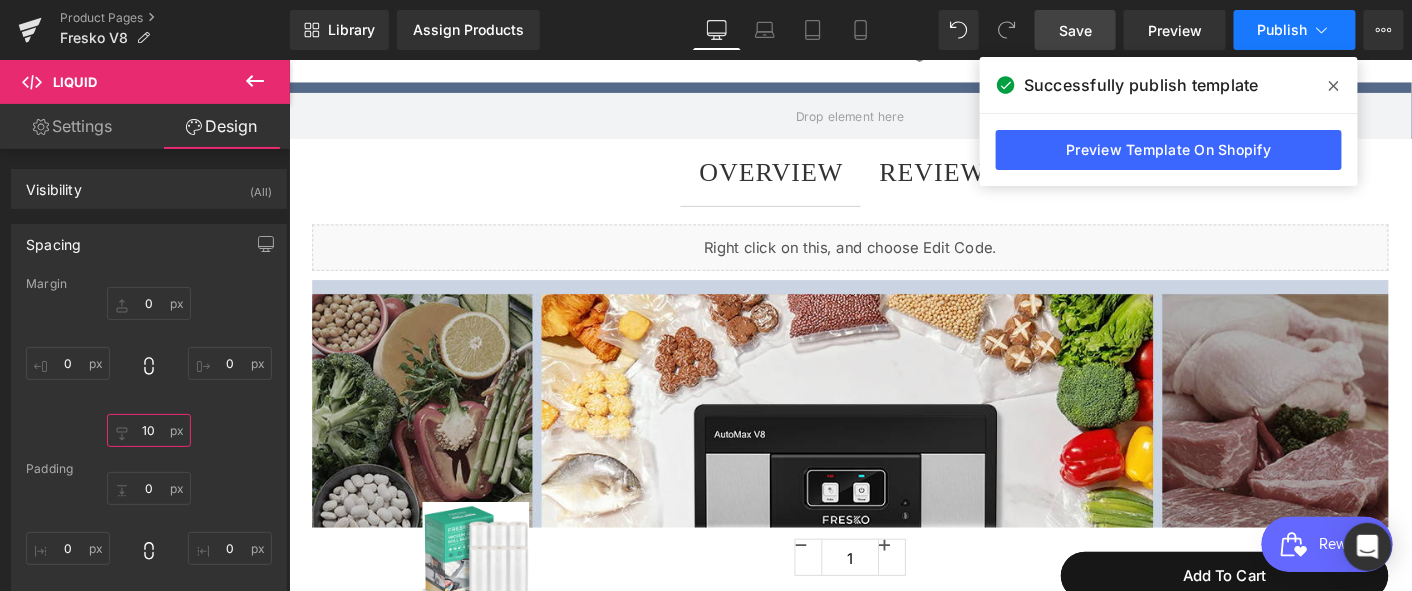type on "10" 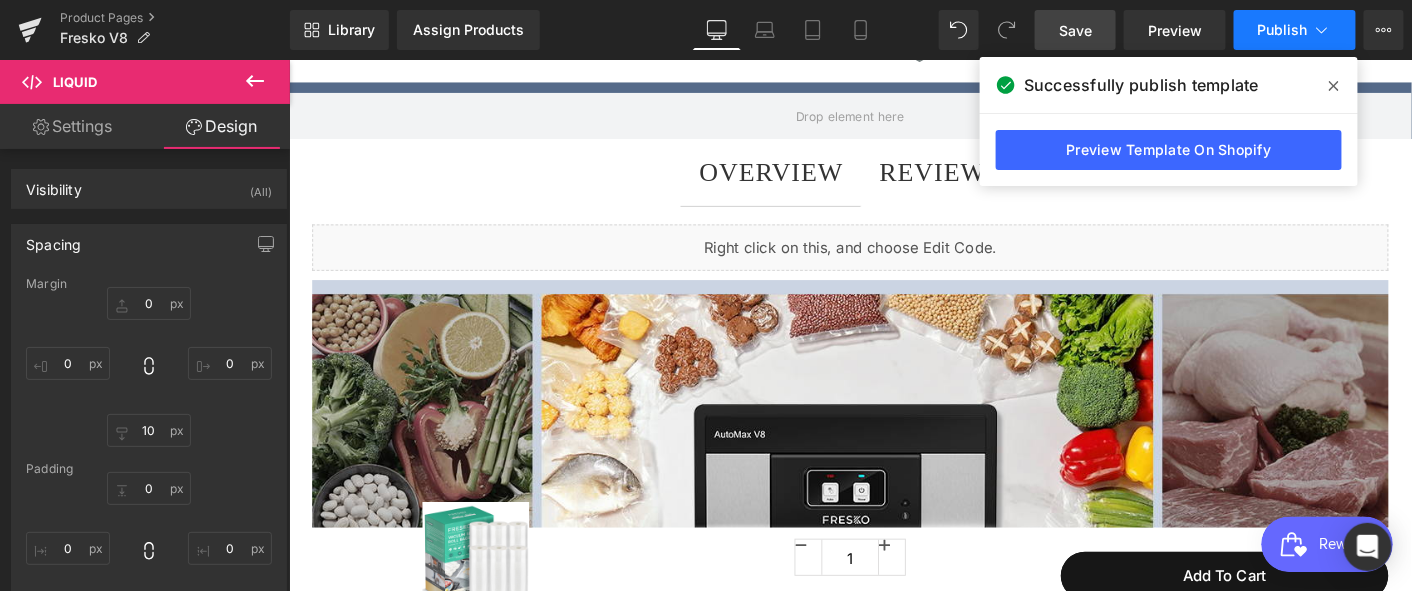 click on "Publish" at bounding box center (1283, 30) 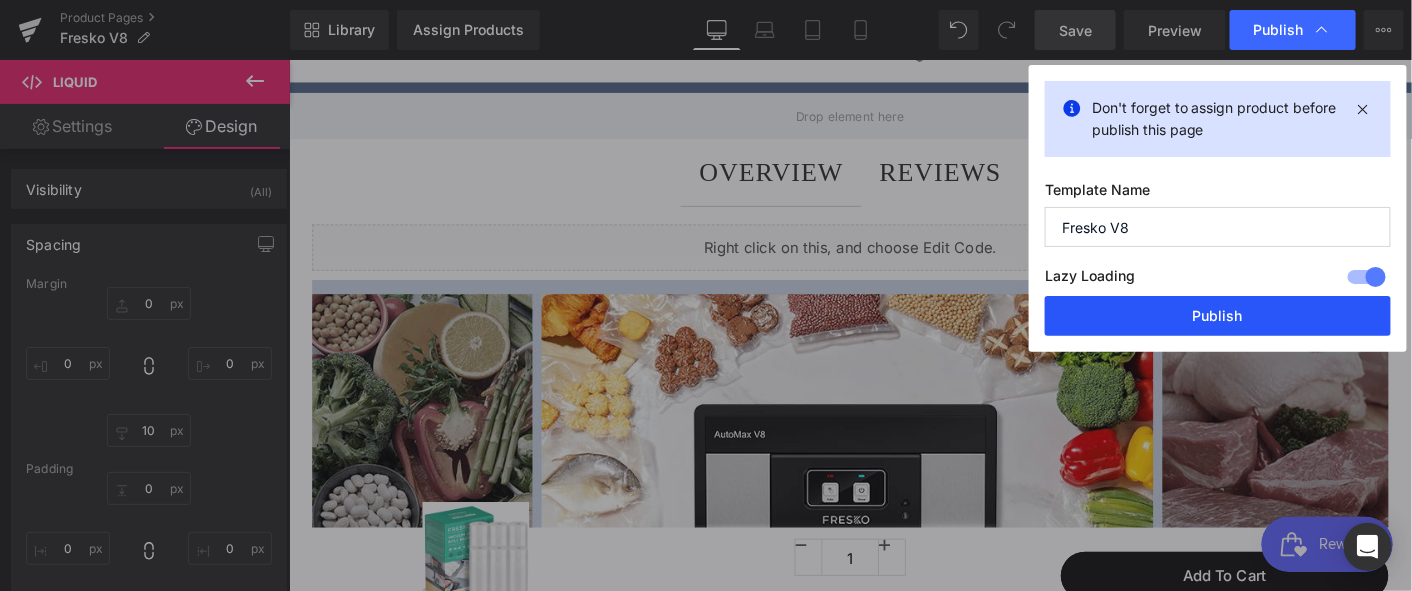 click on "Publish" at bounding box center (1218, 316) 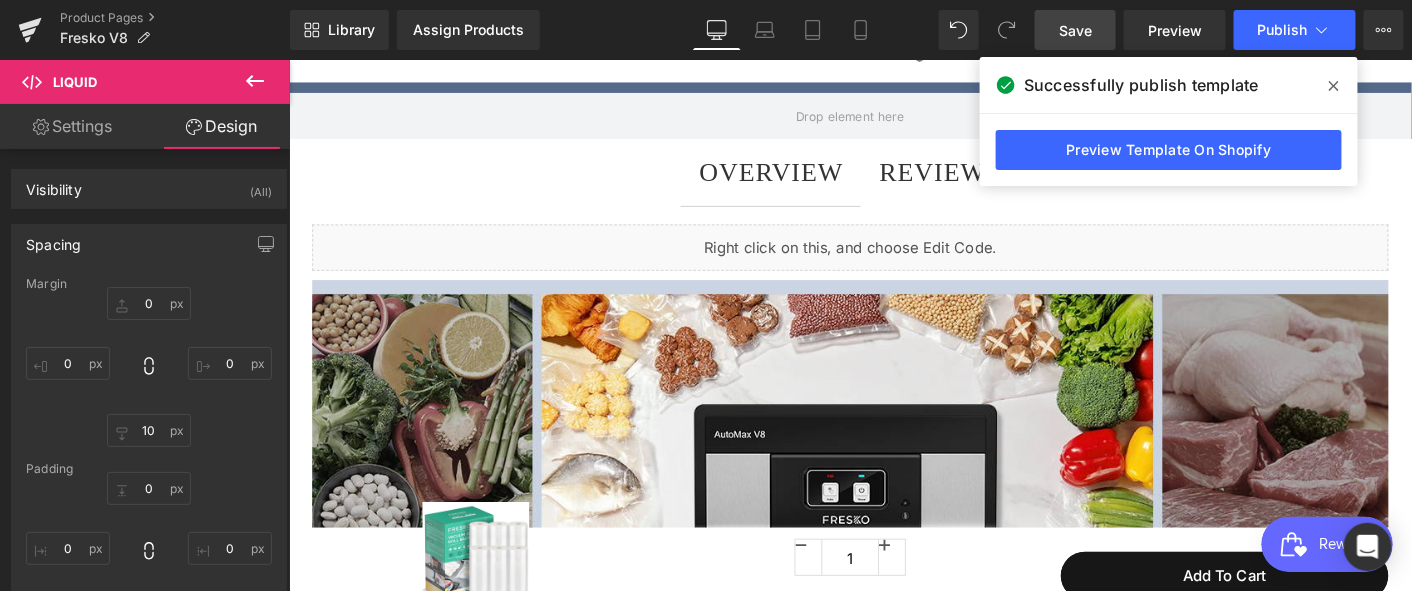 click at bounding box center (1334, 86) 